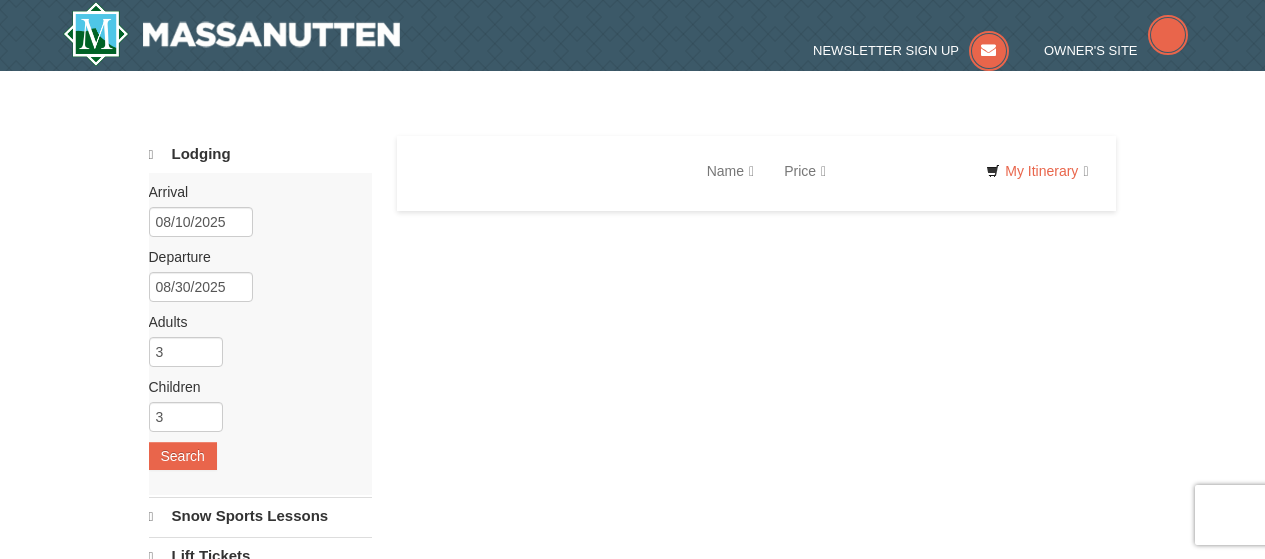 scroll, scrollTop: 0, scrollLeft: 0, axis: both 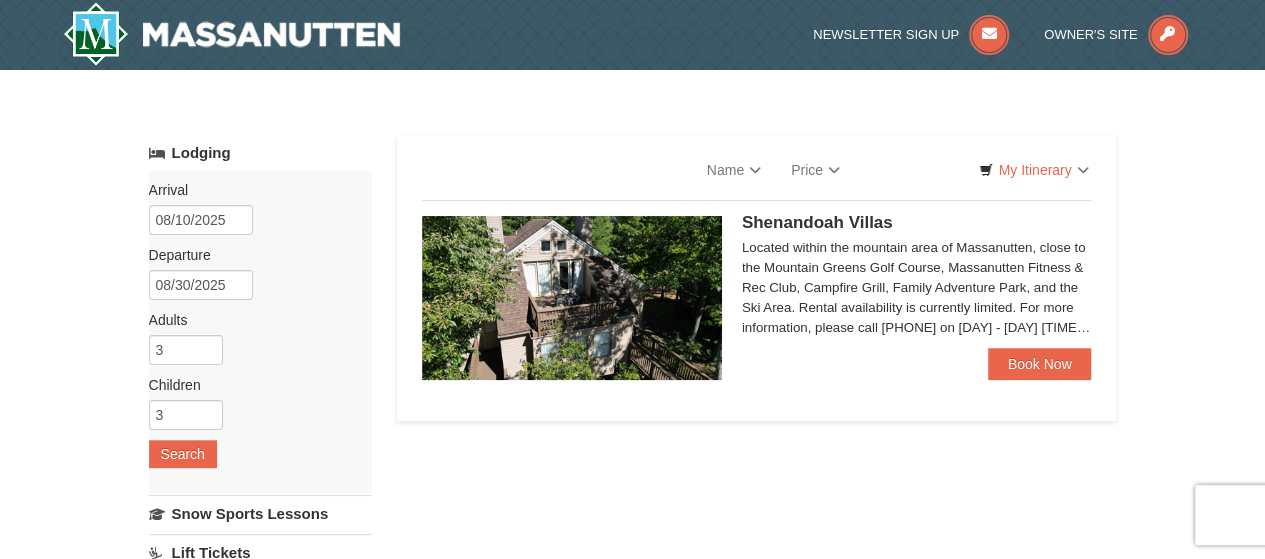 select on "8" 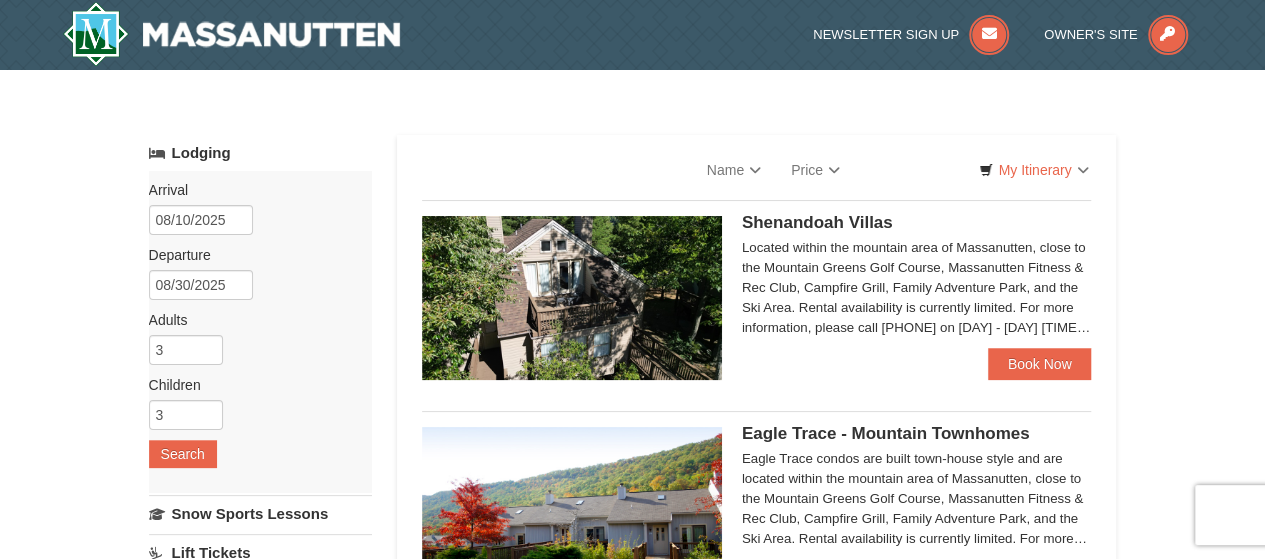 select on "8" 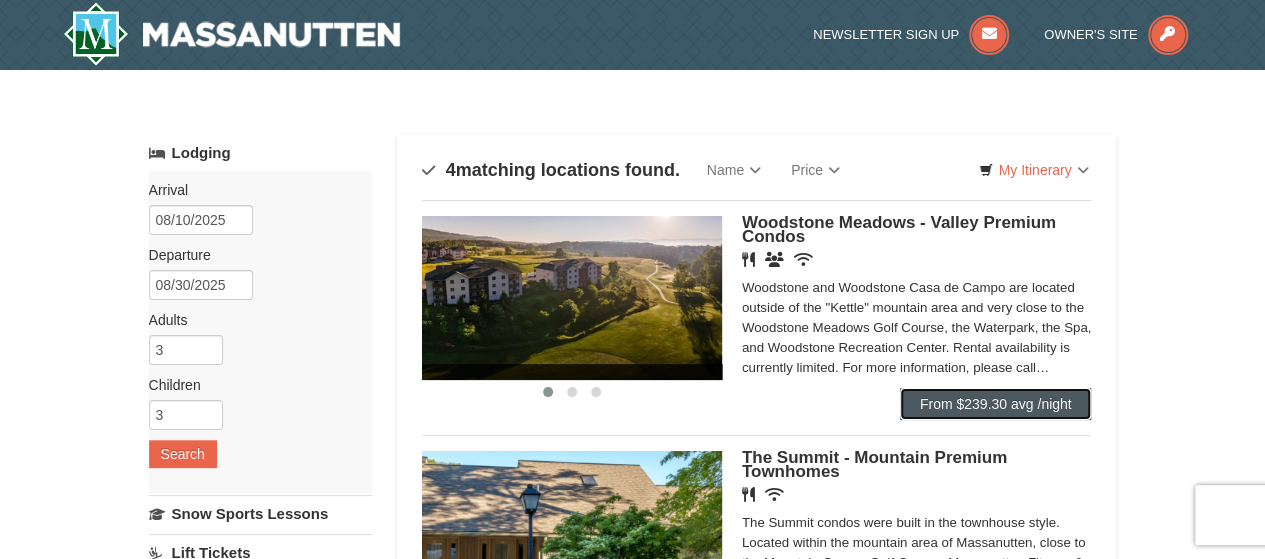 click on "From $239.30 avg /night" at bounding box center (996, 404) 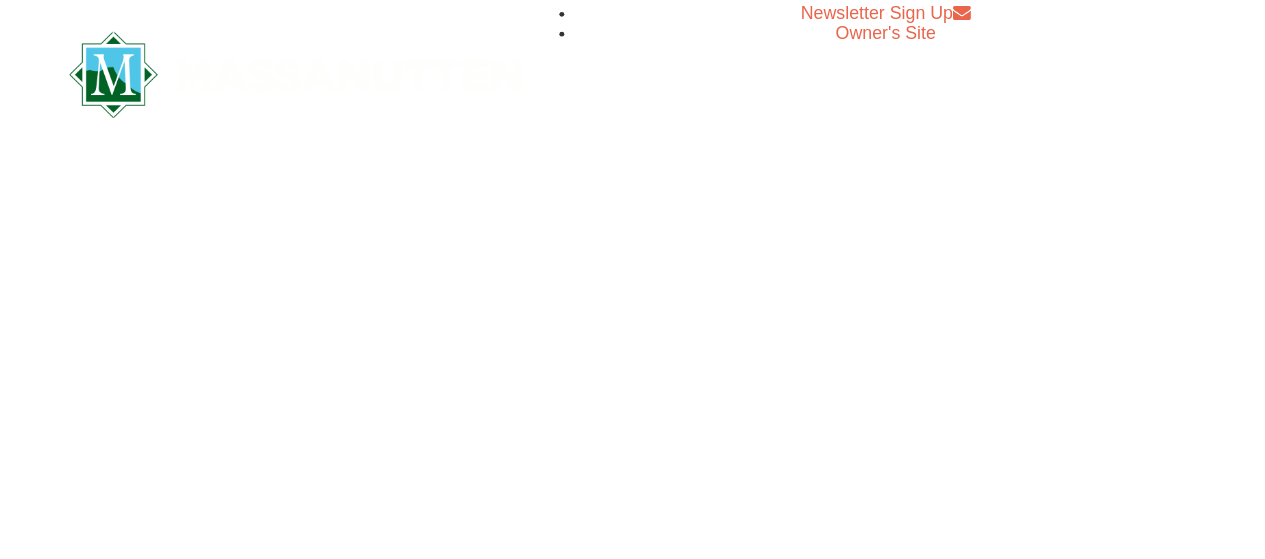 scroll, scrollTop: 0, scrollLeft: 0, axis: both 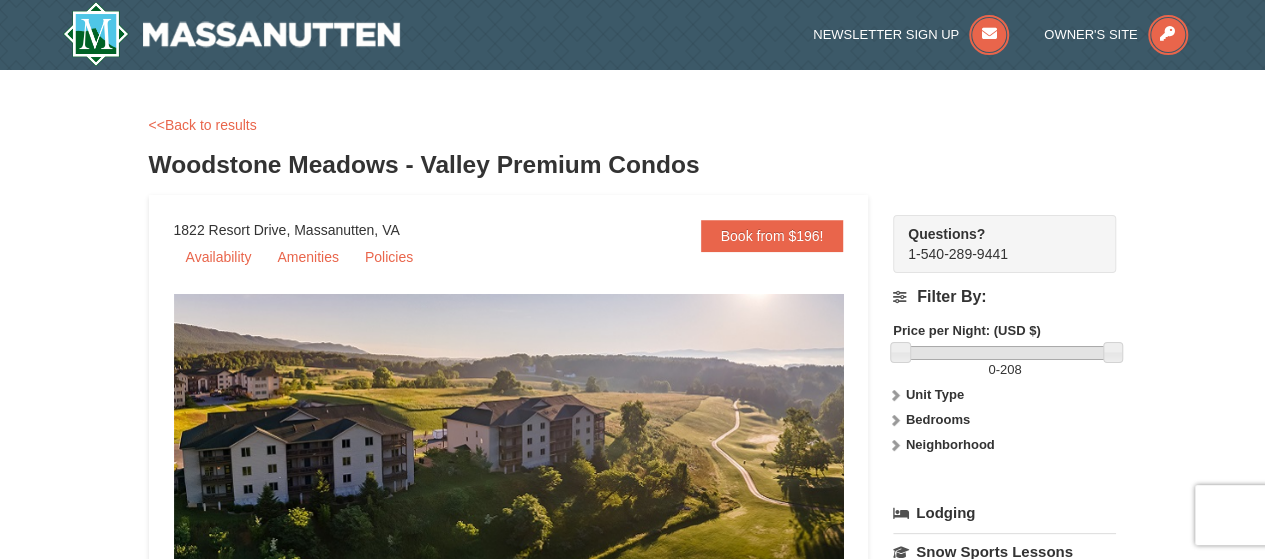 select on "8" 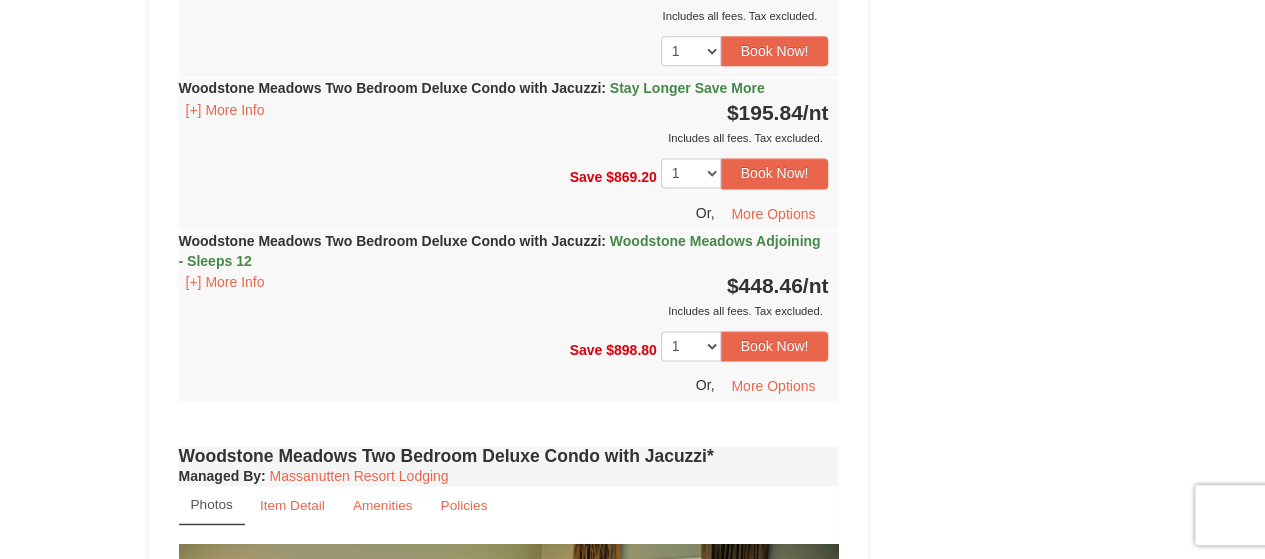 scroll, scrollTop: 1300, scrollLeft: 0, axis: vertical 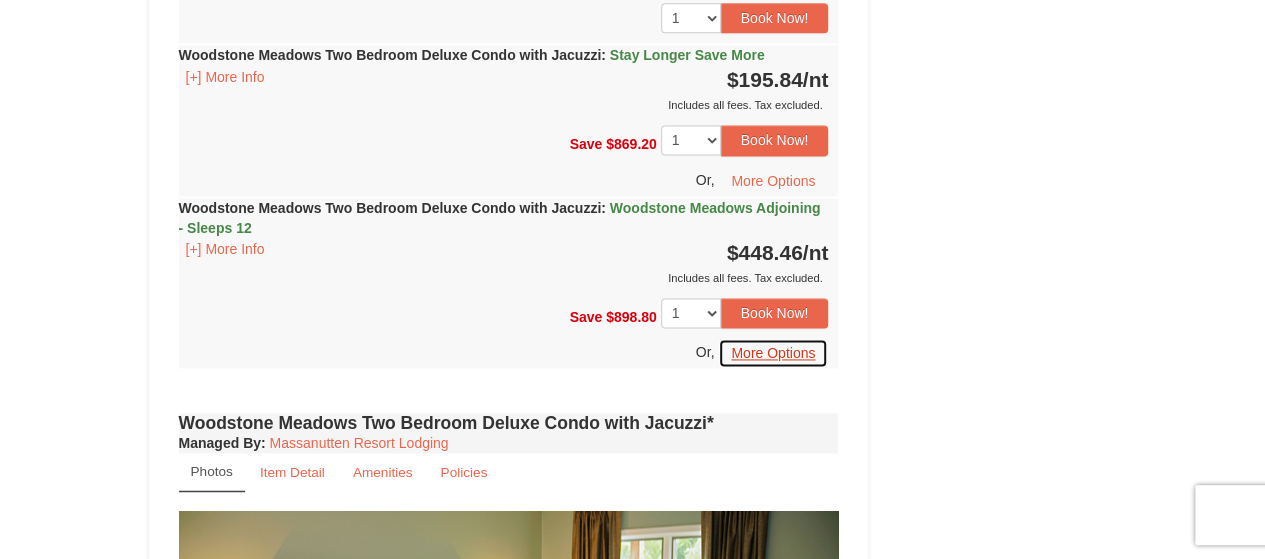 click on "More Options" at bounding box center (773, 353) 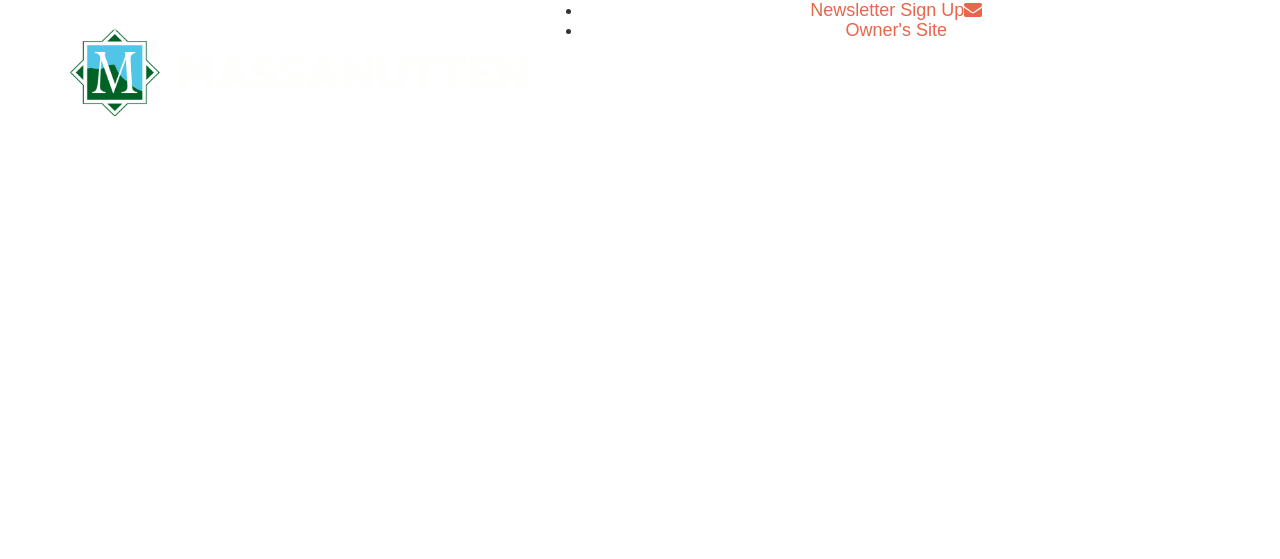 scroll, scrollTop: 0, scrollLeft: 0, axis: both 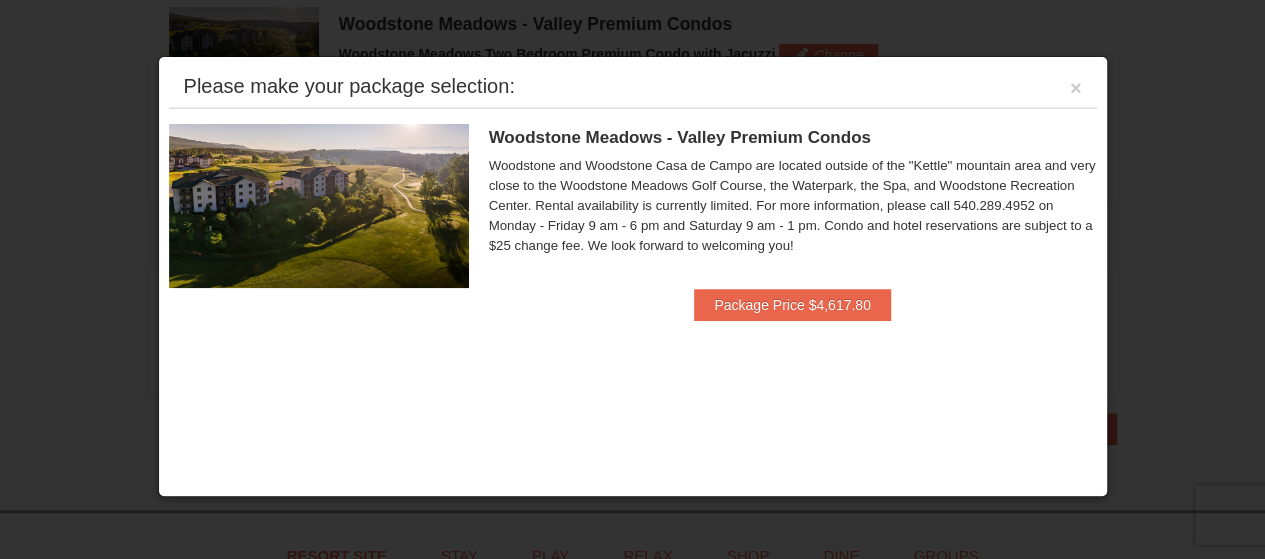 click on "Please make your package selection:
×" at bounding box center (633, 87) 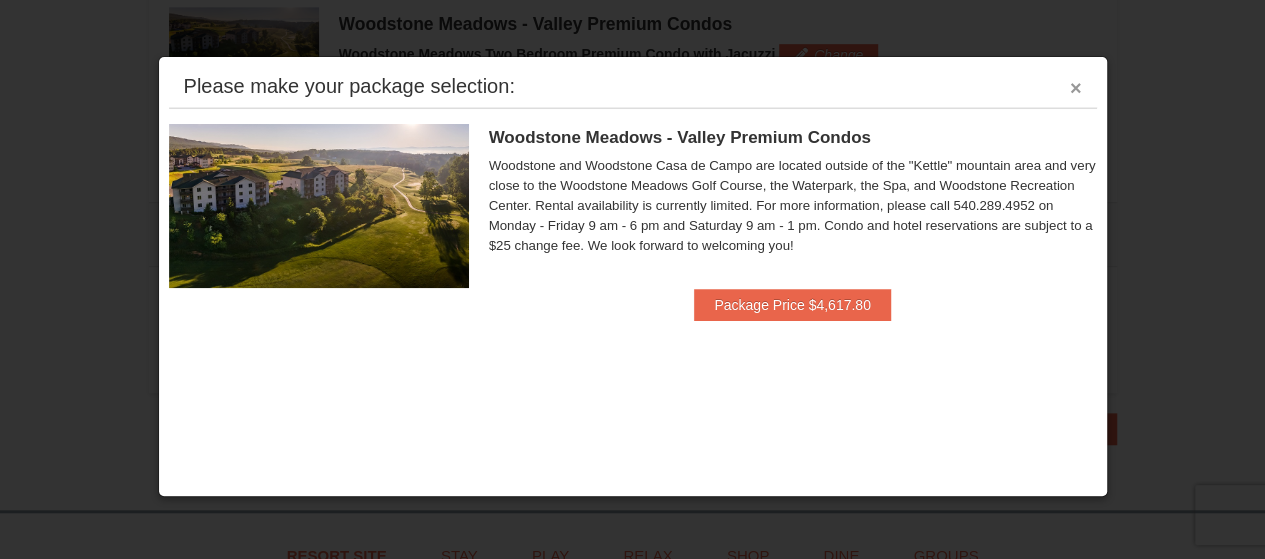 click on "×" at bounding box center [1076, 88] 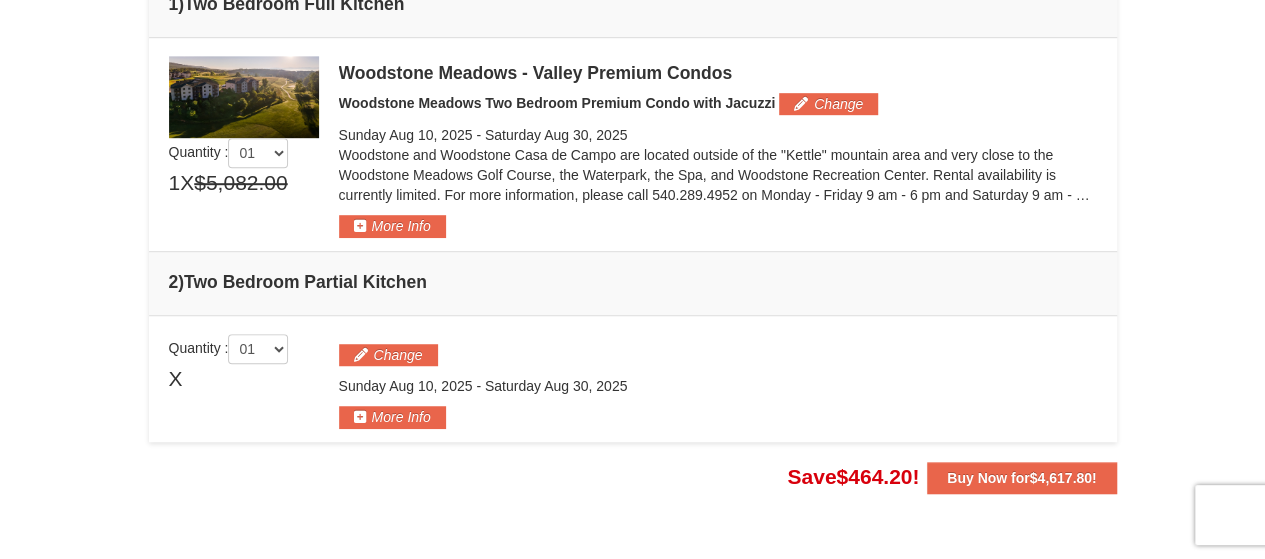 scroll, scrollTop: 600, scrollLeft: 0, axis: vertical 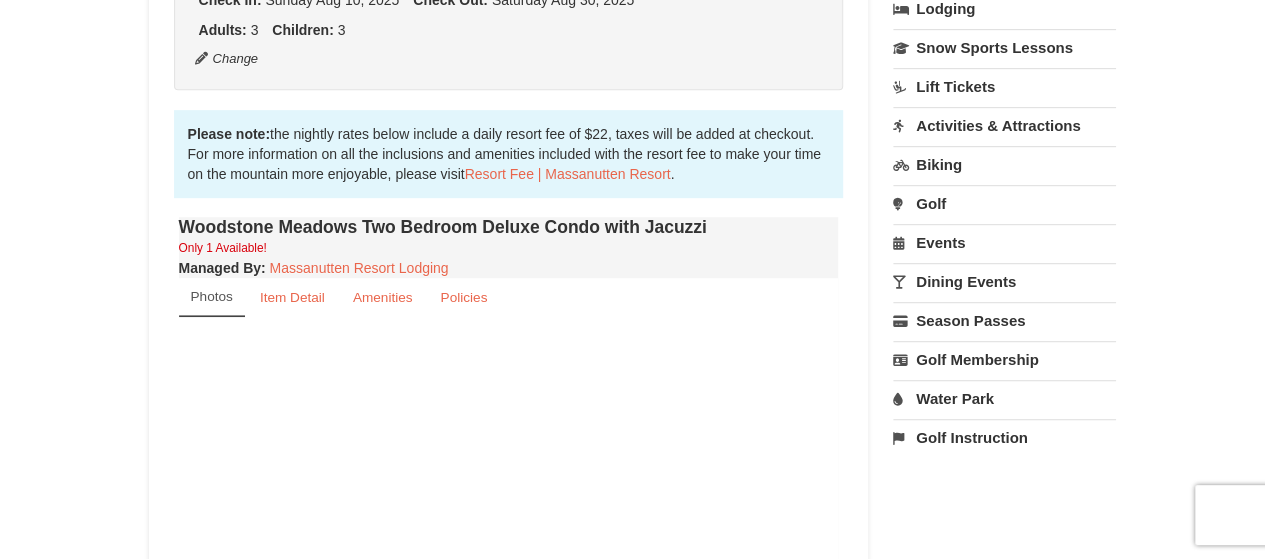 select on "8" 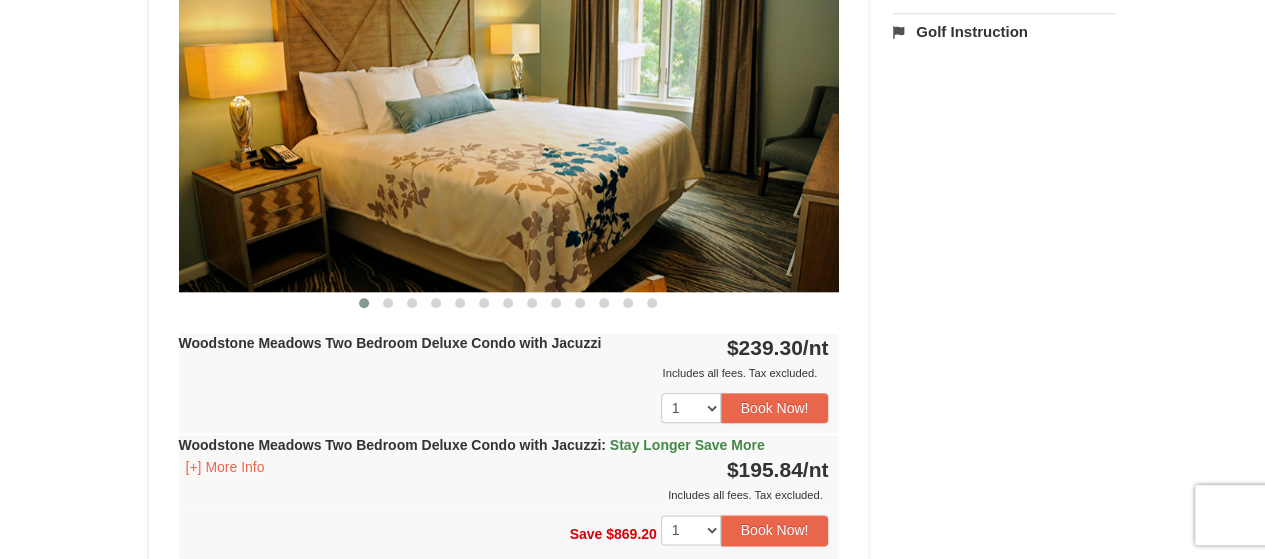 scroll, scrollTop: 1104, scrollLeft: 0, axis: vertical 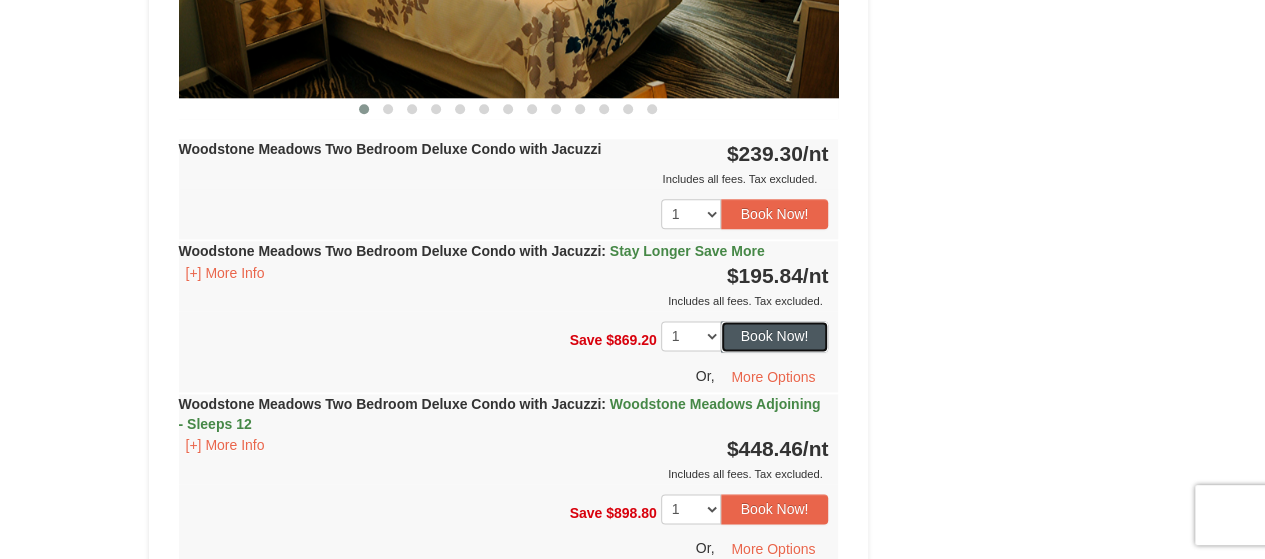 click on "Book Now!" at bounding box center [775, 336] 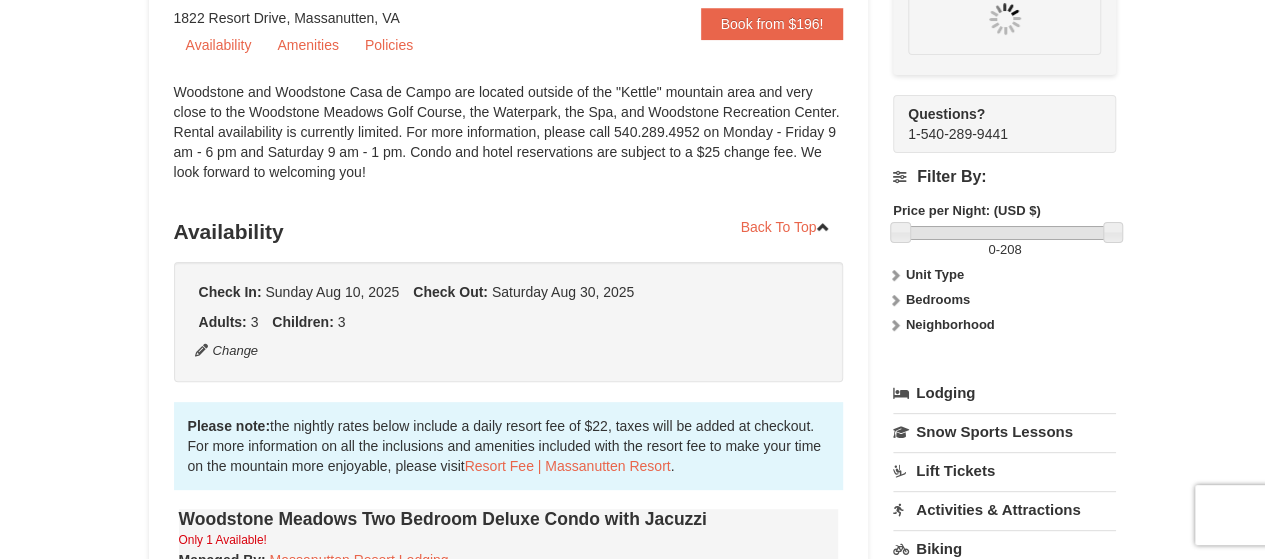 scroll, scrollTop: 195, scrollLeft: 0, axis: vertical 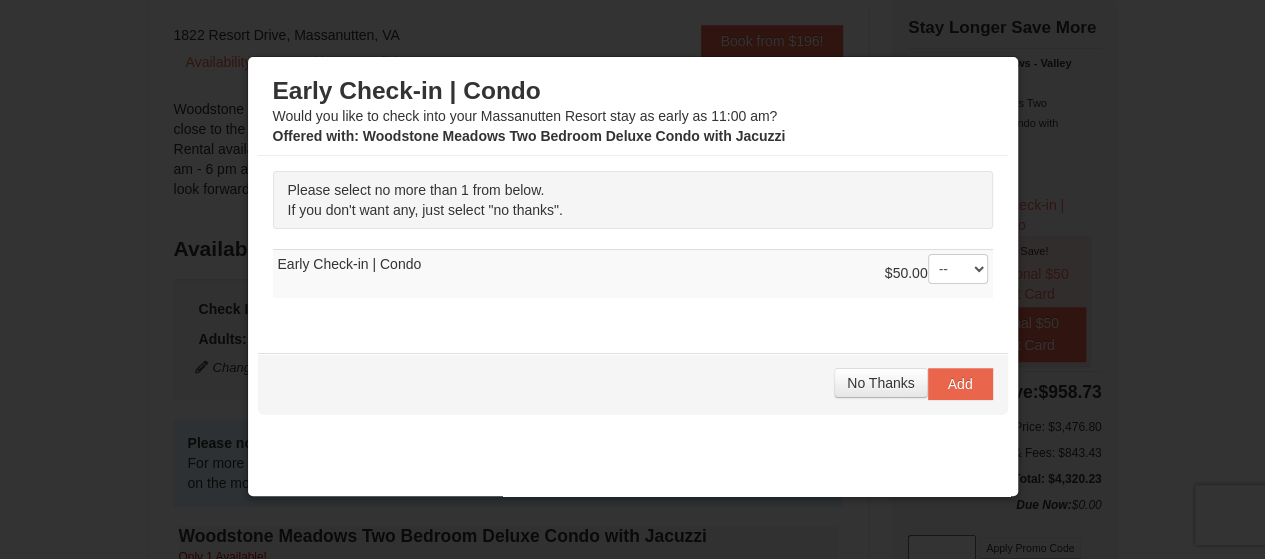 click on "$50.00
--
01" at bounding box center (936, 274) 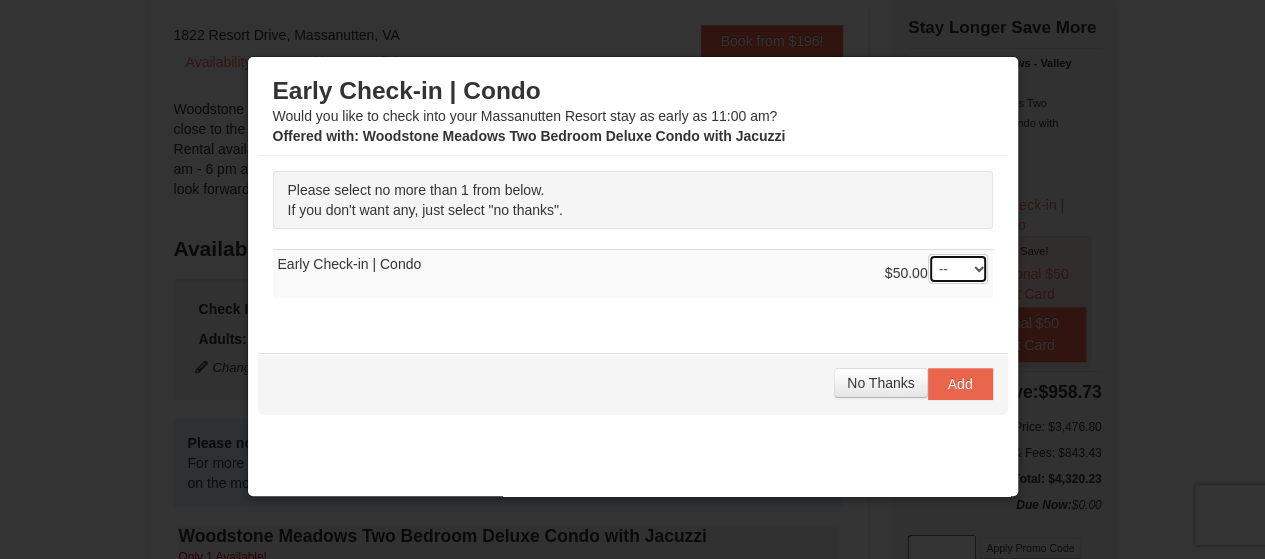 click on "--
01" at bounding box center [958, 269] 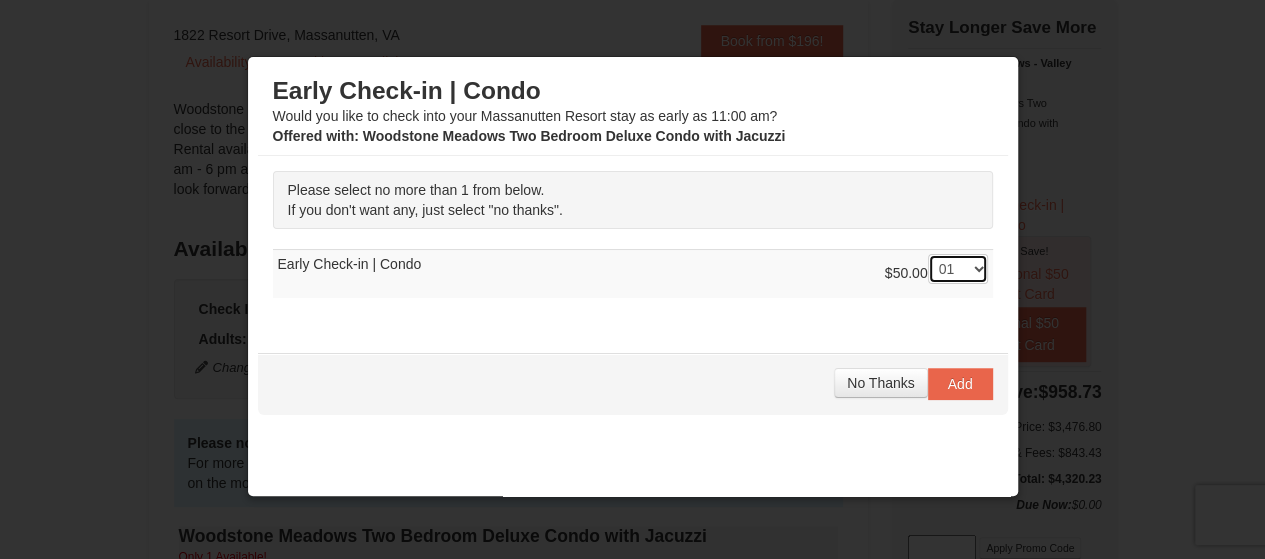 click on "--
01" at bounding box center [958, 269] 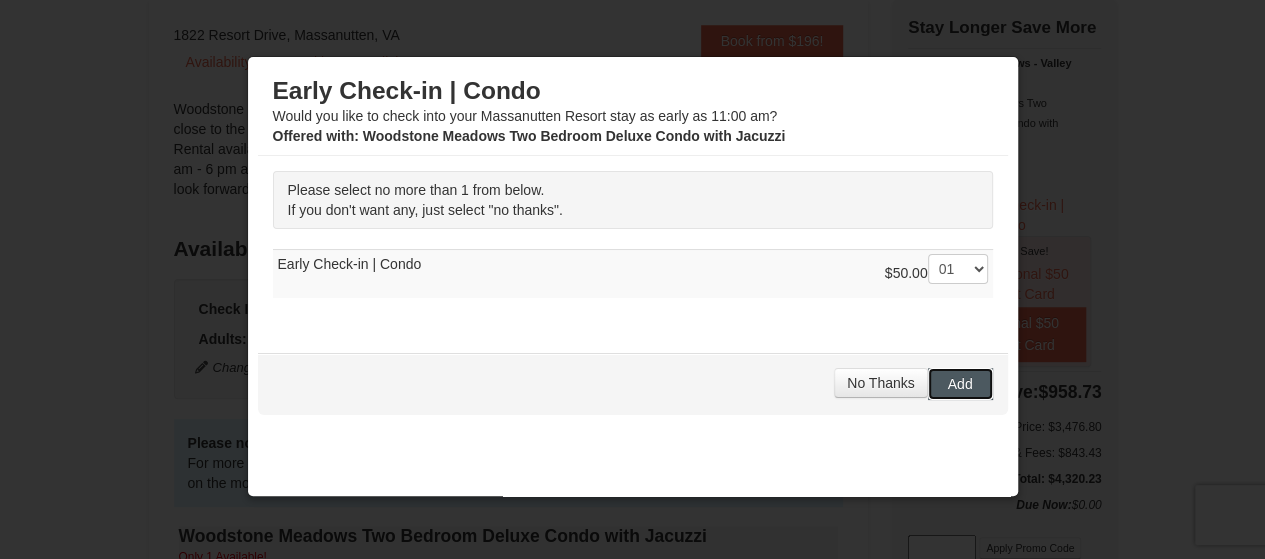 click on "Add" at bounding box center [960, 384] 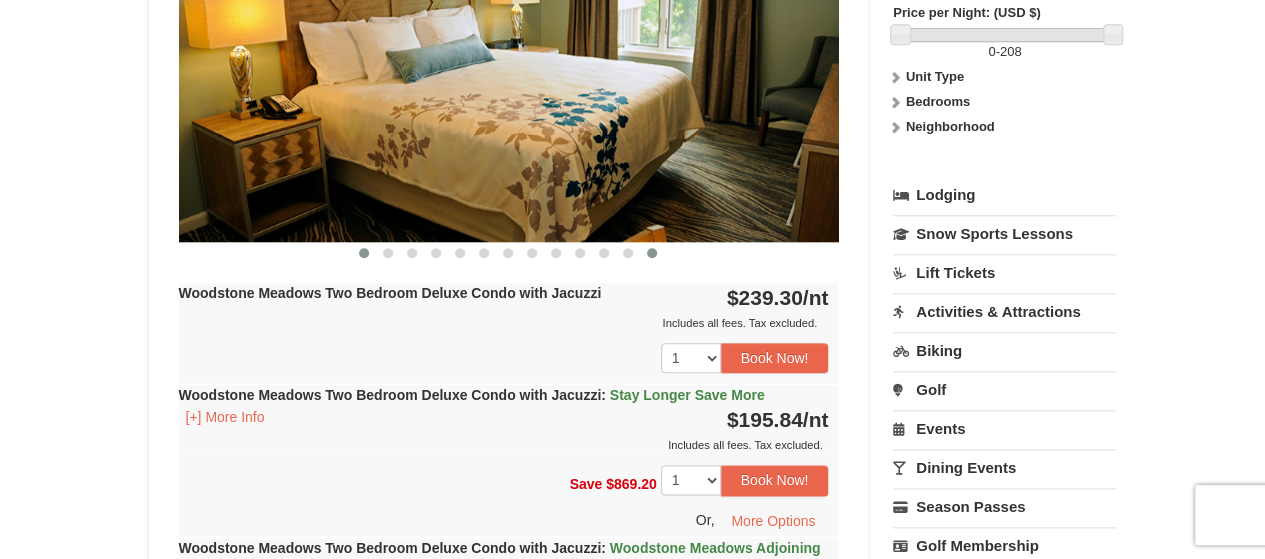 scroll, scrollTop: 995, scrollLeft: 0, axis: vertical 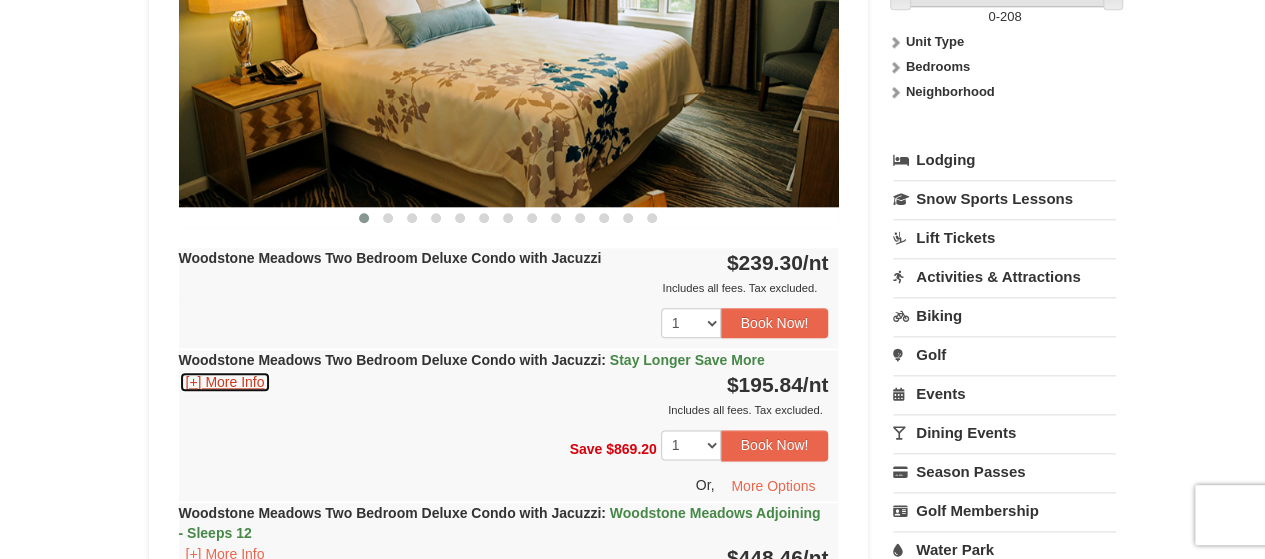 click on "[+] More Info" at bounding box center (225, 382) 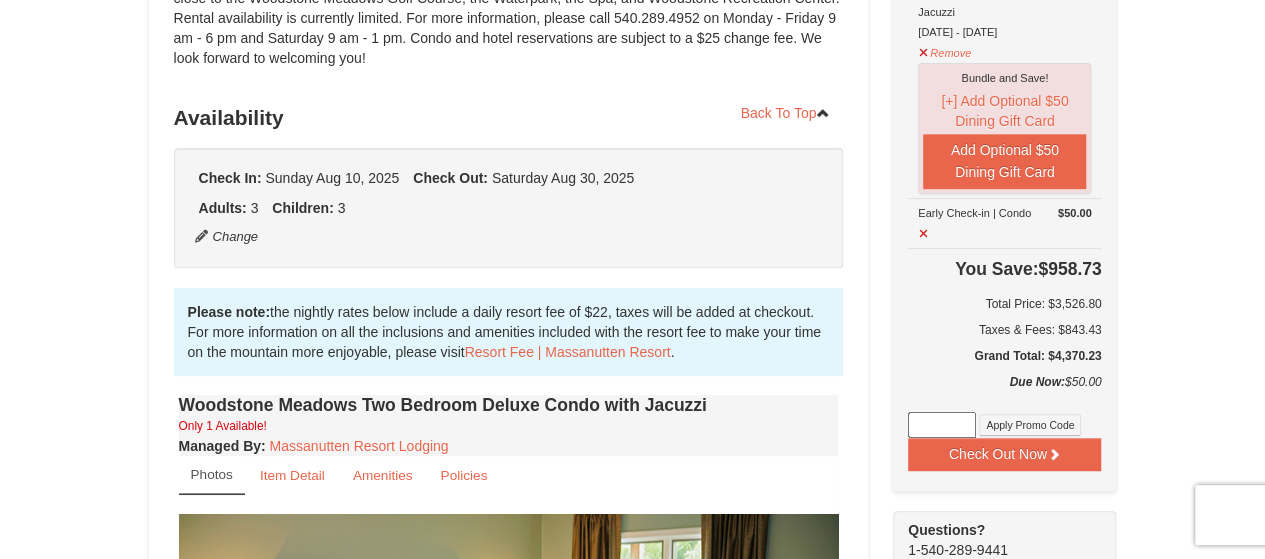 scroll, scrollTop: 295, scrollLeft: 0, axis: vertical 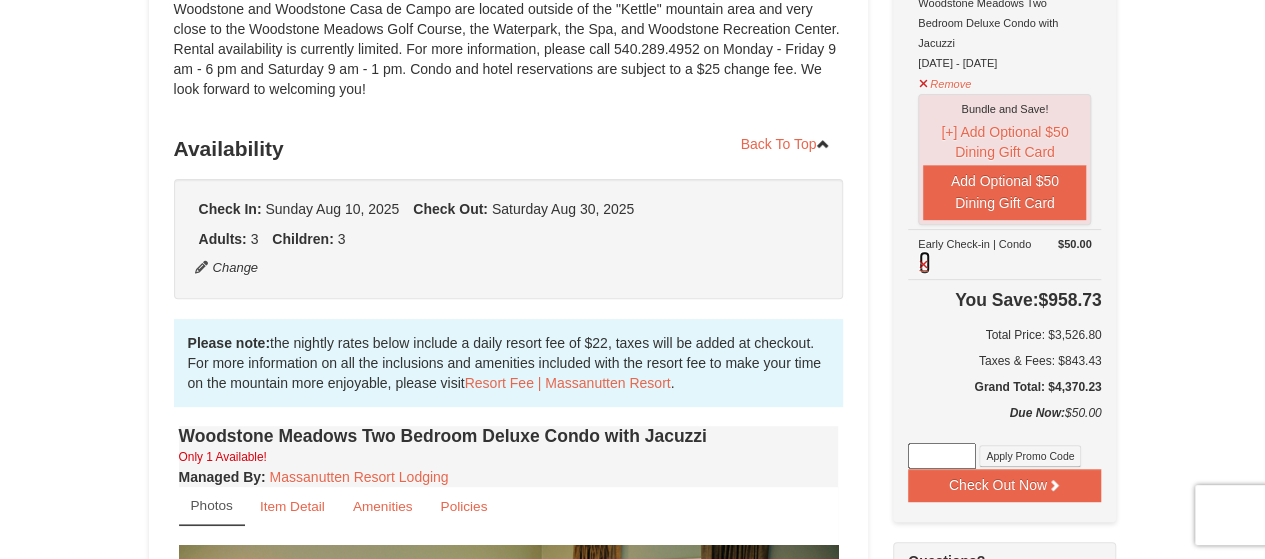 click at bounding box center [924, 262] 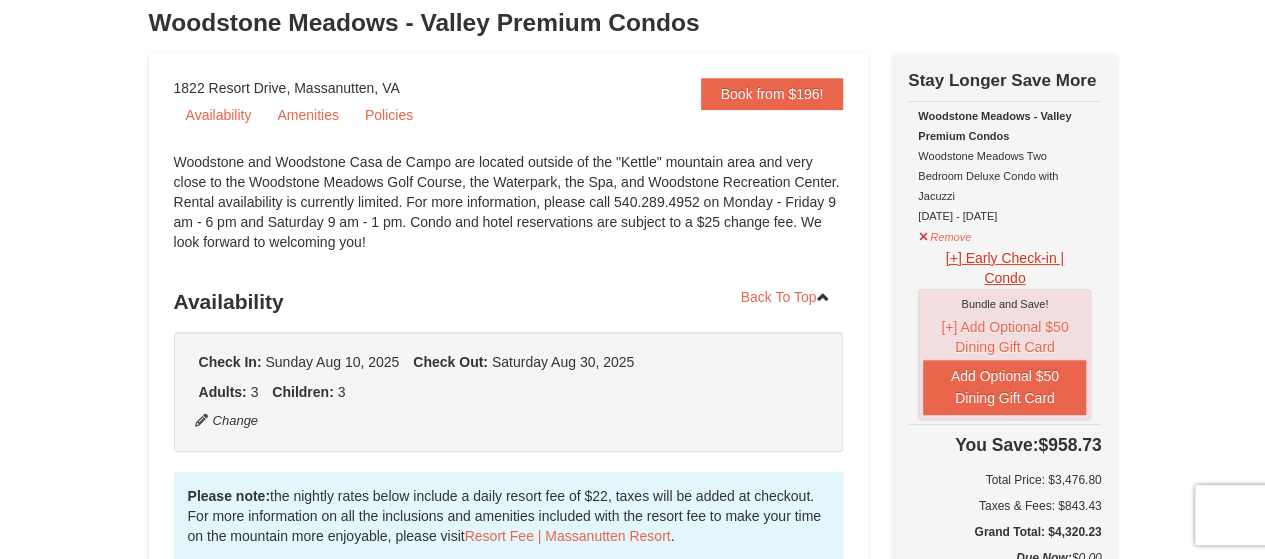 scroll, scrollTop: 95, scrollLeft: 0, axis: vertical 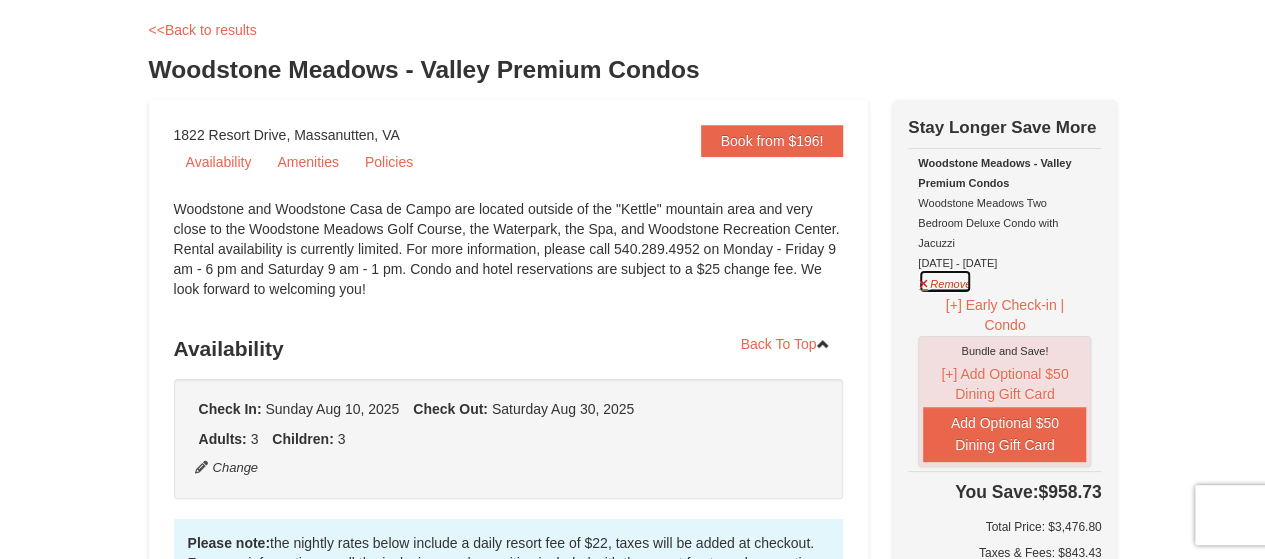 click on "Remove" at bounding box center [945, 281] 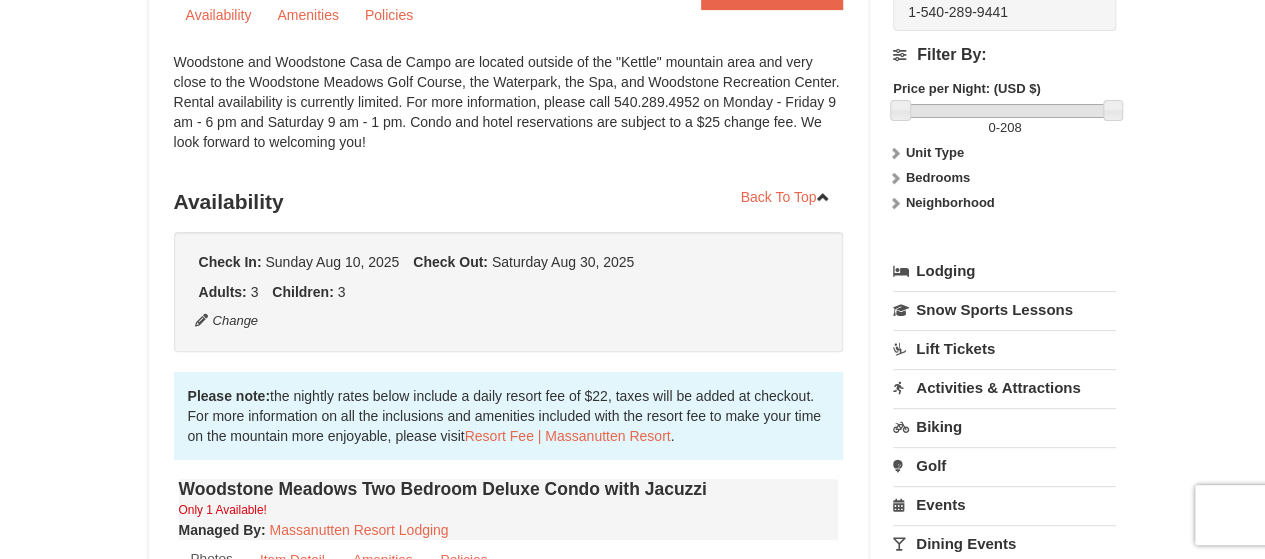 scroll, scrollTop: 400, scrollLeft: 0, axis: vertical 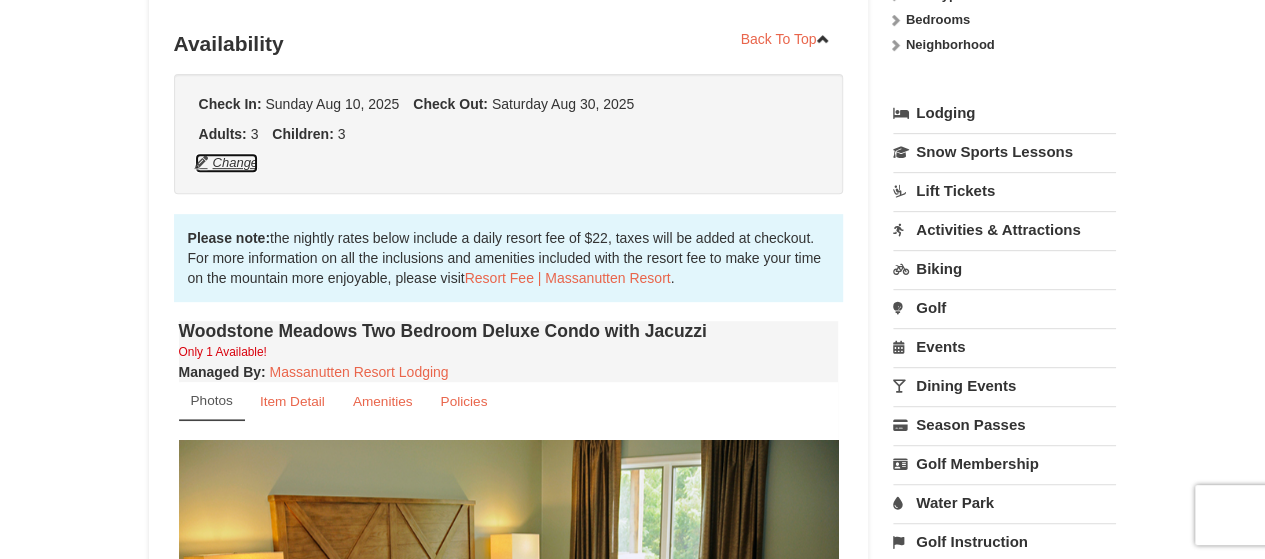 click on "Change" at bounding box center (227, 163) 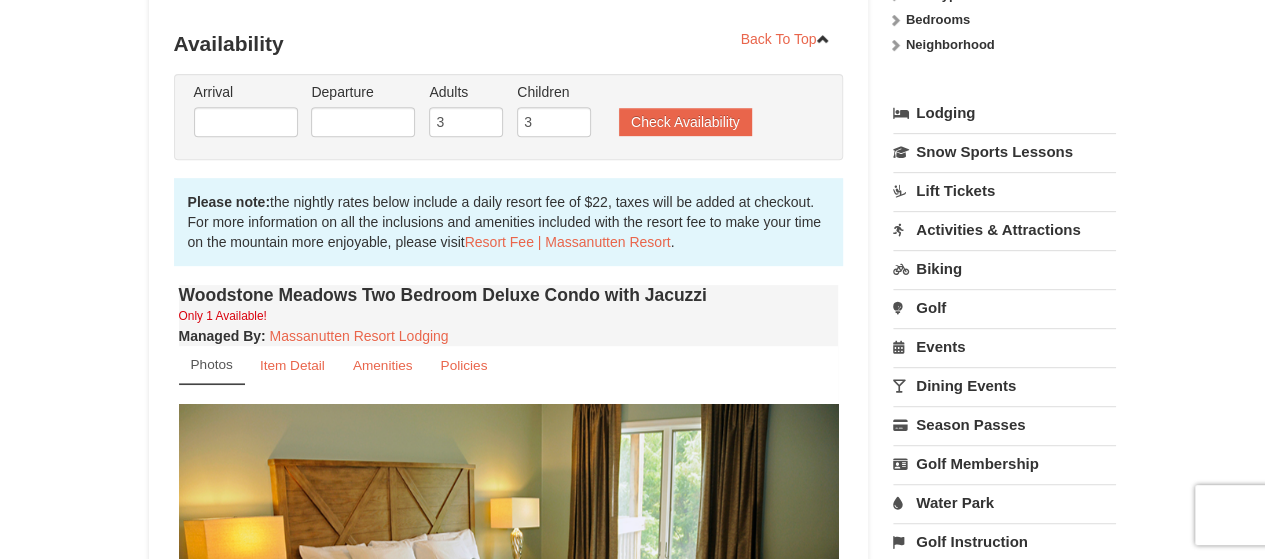 type on "08/10/2025" 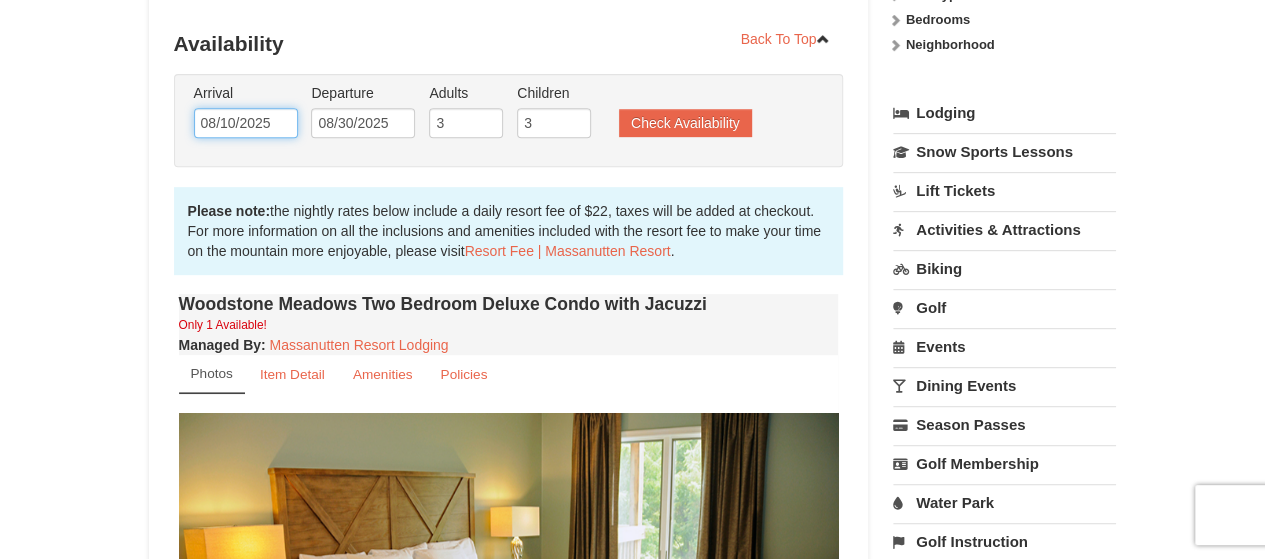 click on "08/10/2025" at bounding box center [246, 123] 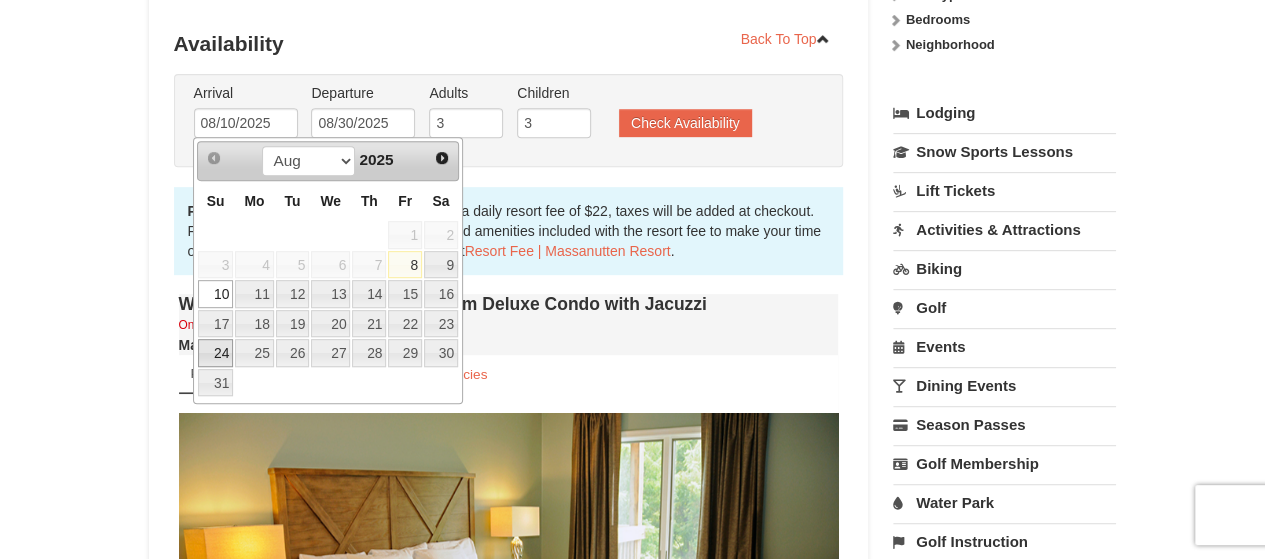 click on "24" at bounding box center [215, 353] 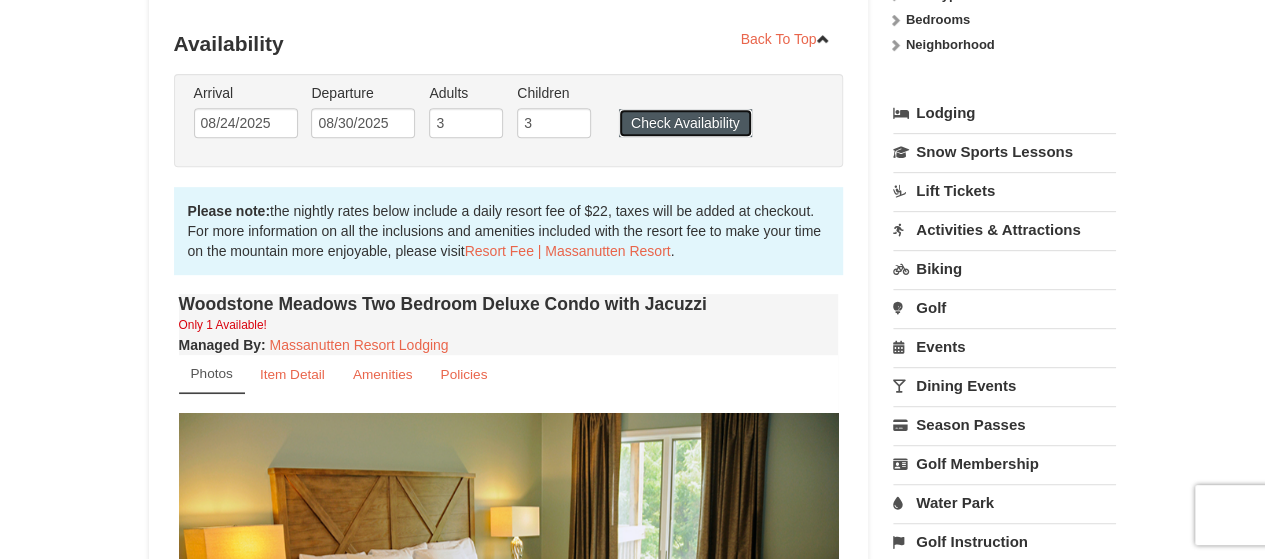 click on "Check Availability" at bounding box center [685, 123] 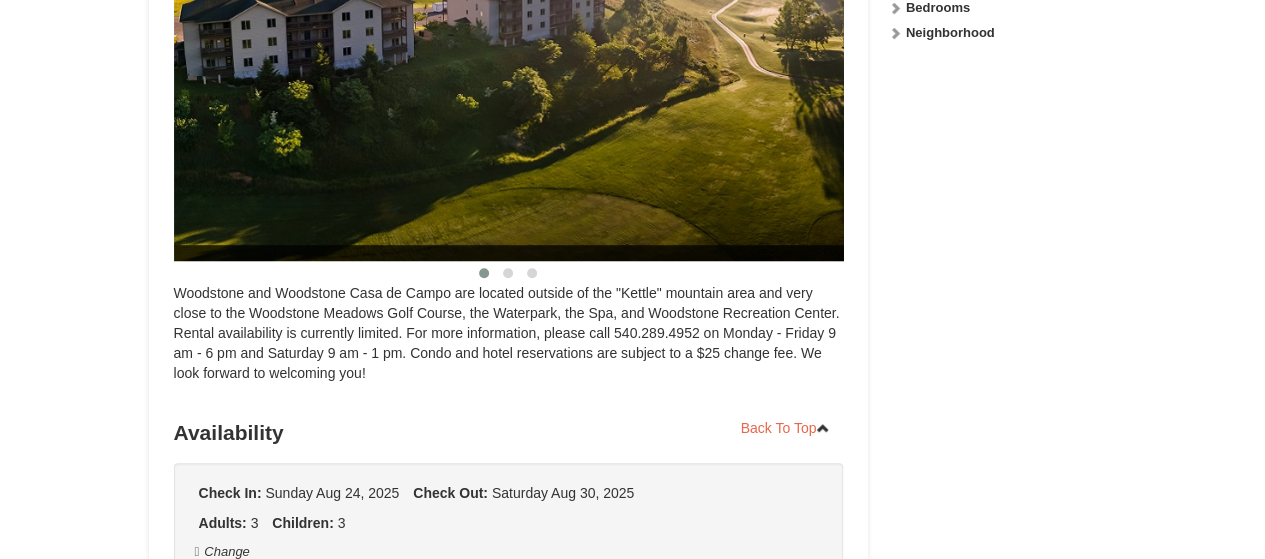 scroll, scrollTop: 0, scrollLeft: 0, axis: both 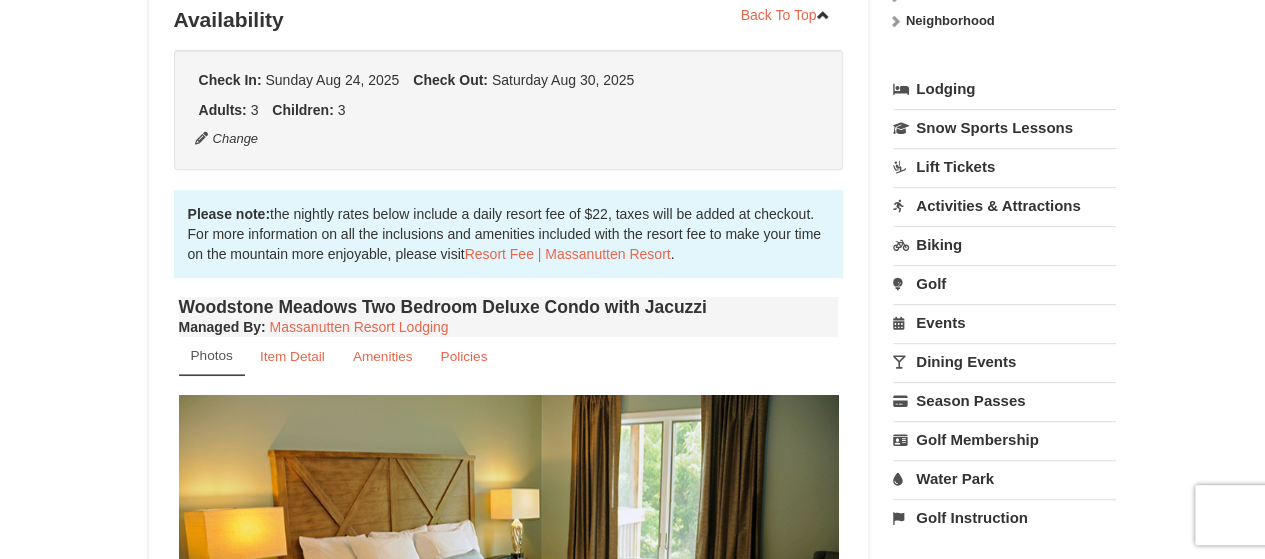 select on "8" 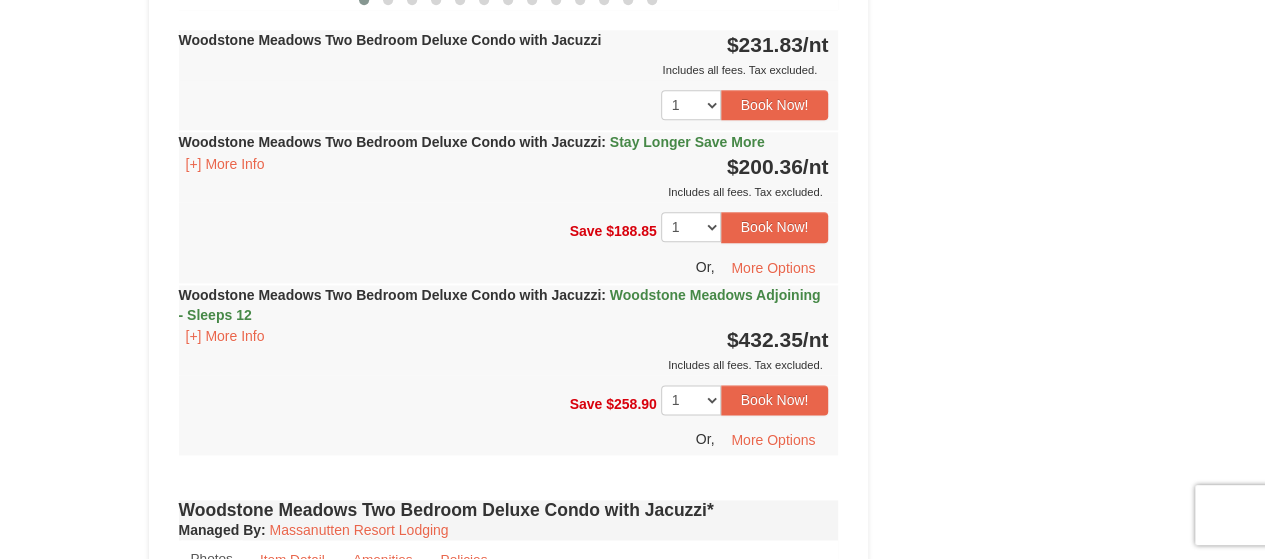 scroll, scrollTop: 1304, scrollLeft: 0, axis: vertical 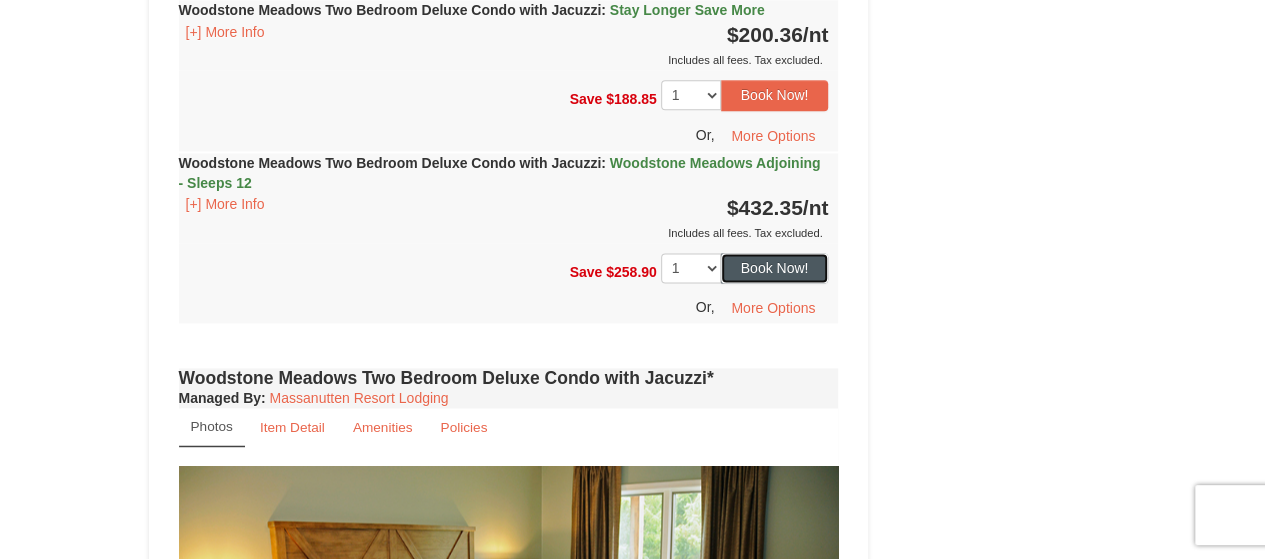 click on "Book Now!" at bounding box center (775, 268) 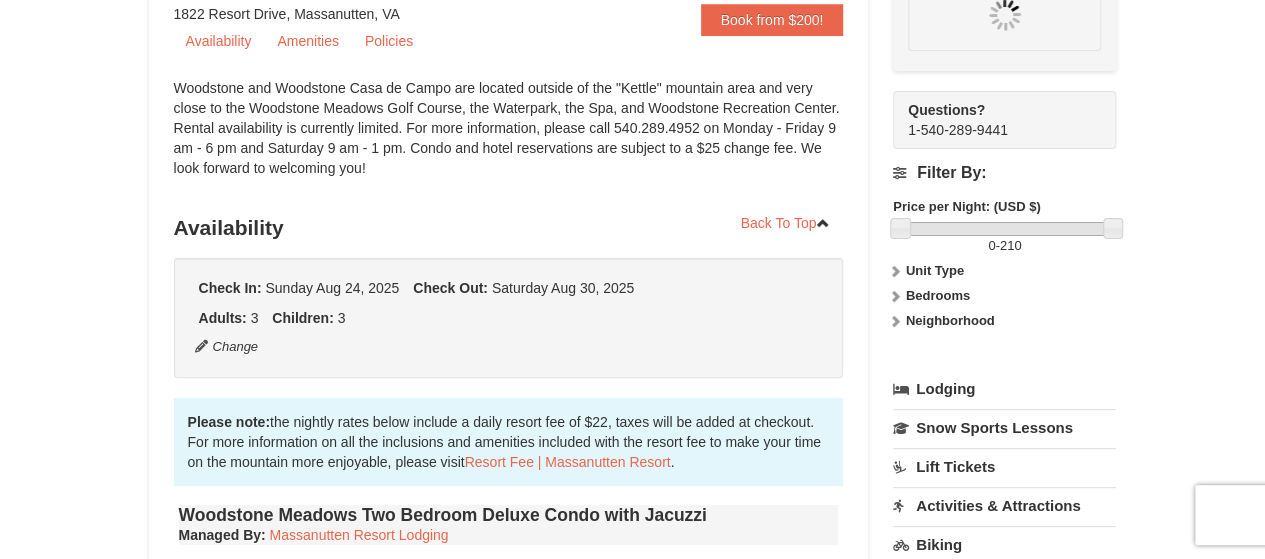 scroll, scrollTop: 175, scrollLeft: 0, axis: vertical 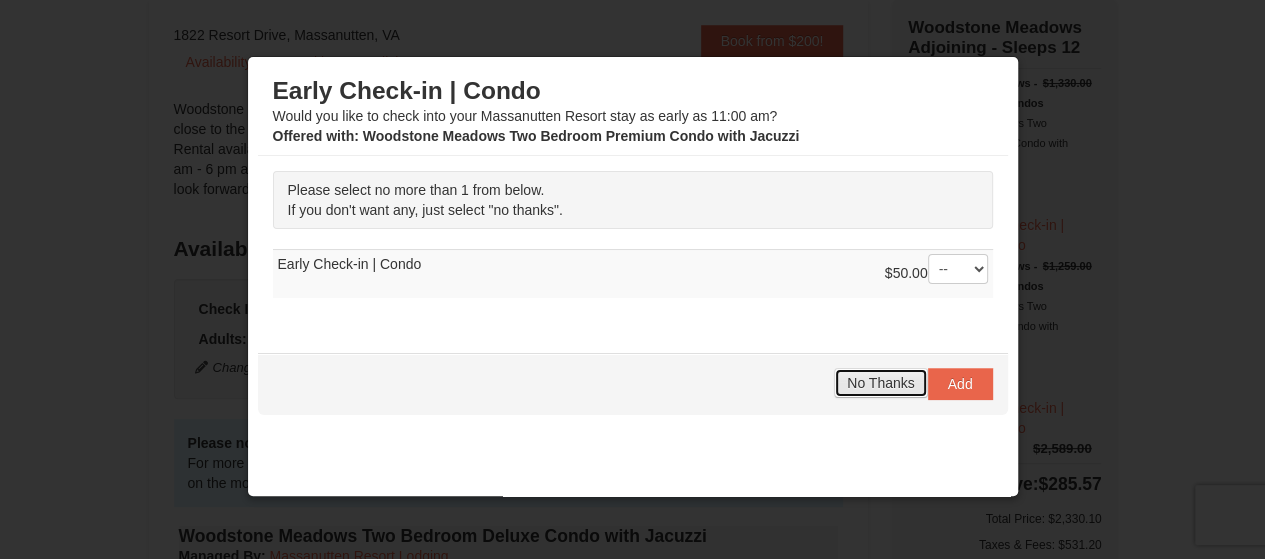 click on "No Thanks" at bounding box center (880, 383) 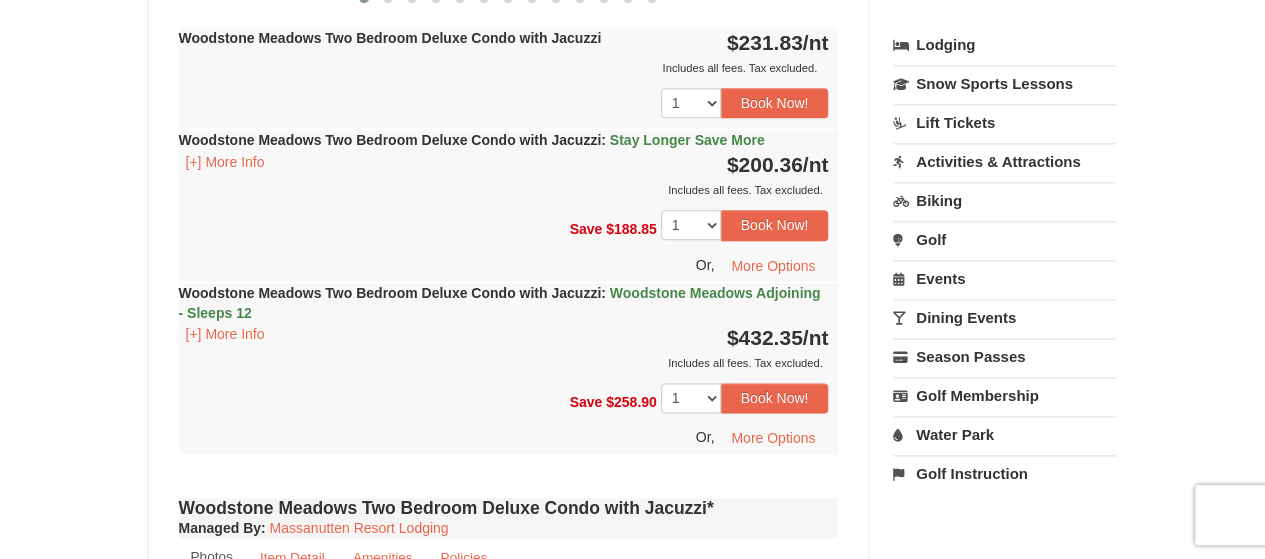 scroll, scrollTop: 1175, scrollLeft: 0, axis: vertical 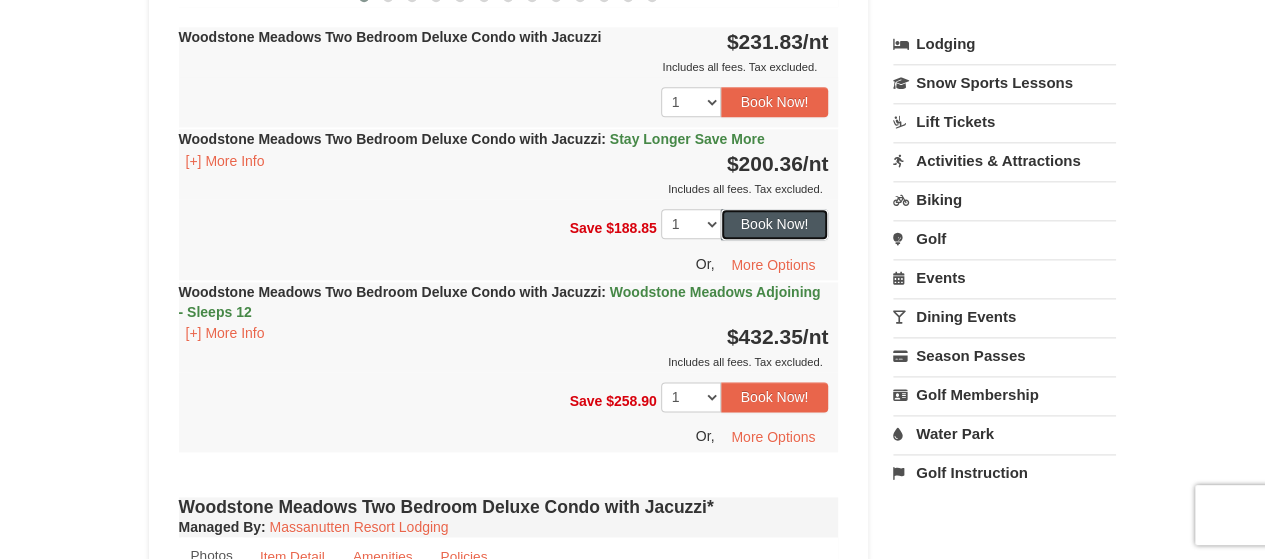 click on "Book Now!" at bounding box center (775, 224) 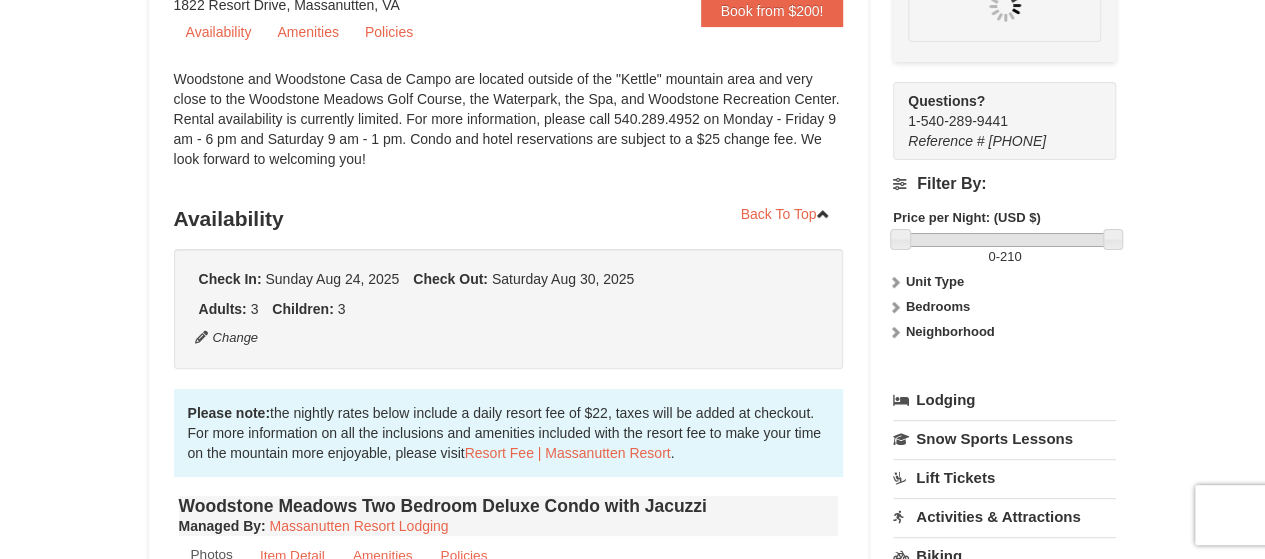 scroll, scrollTop: 175, scrollLeft: 0, axis: vertical 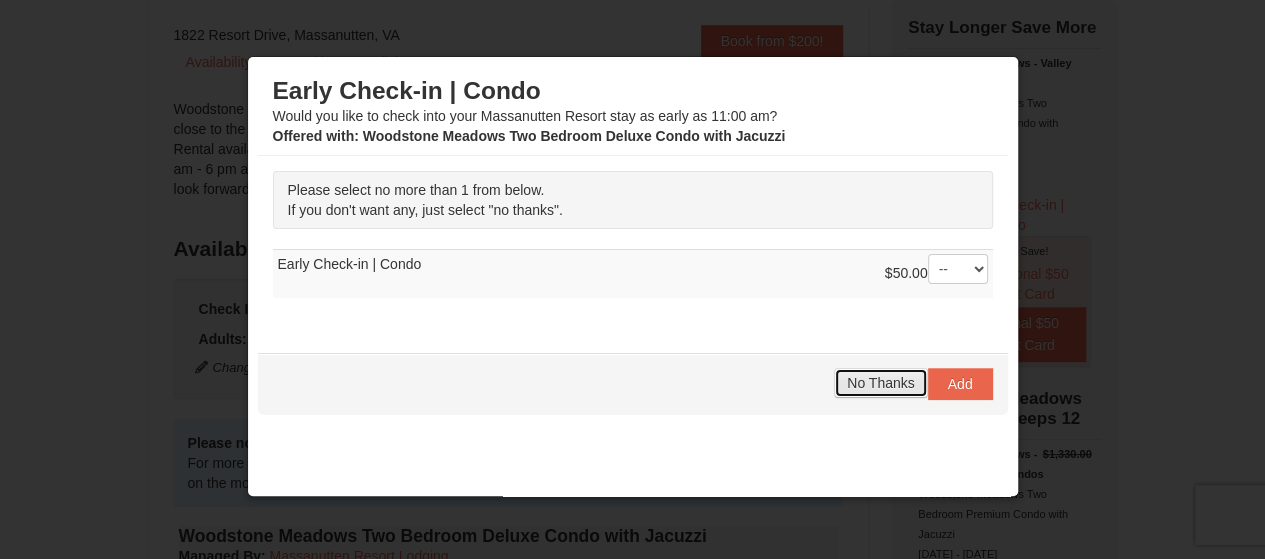 click on "No Thanks" at bounding box center (880, 383) 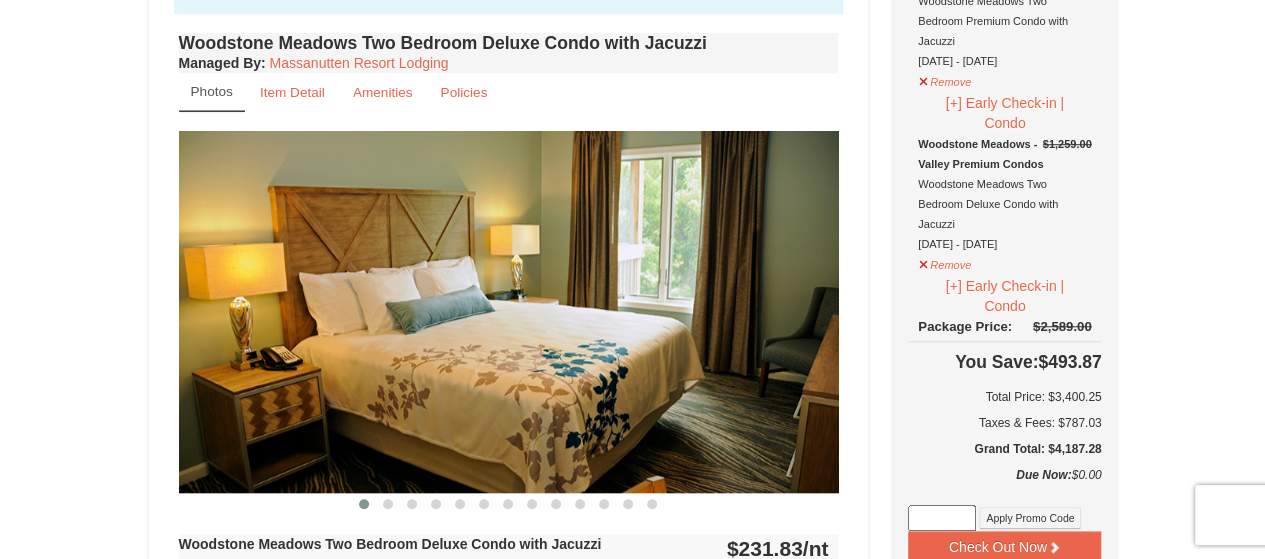 scroll, scrollTop: 700, scrollLeft: 0, axis: vertical 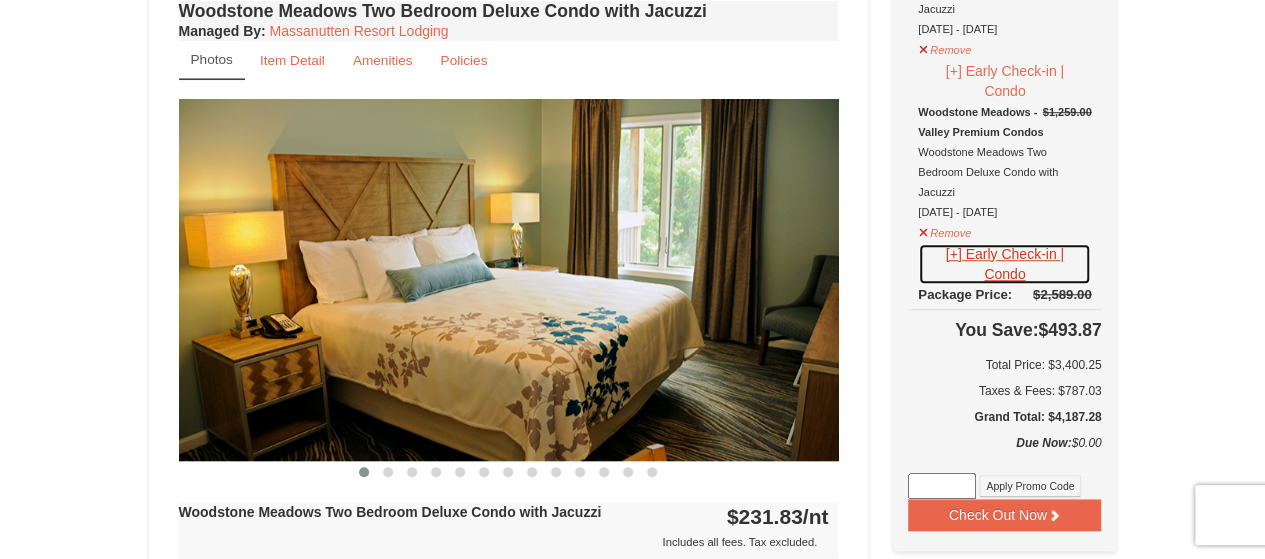 click on "[+] Early Check-in | Condo" at bounding box center [1004, -310] 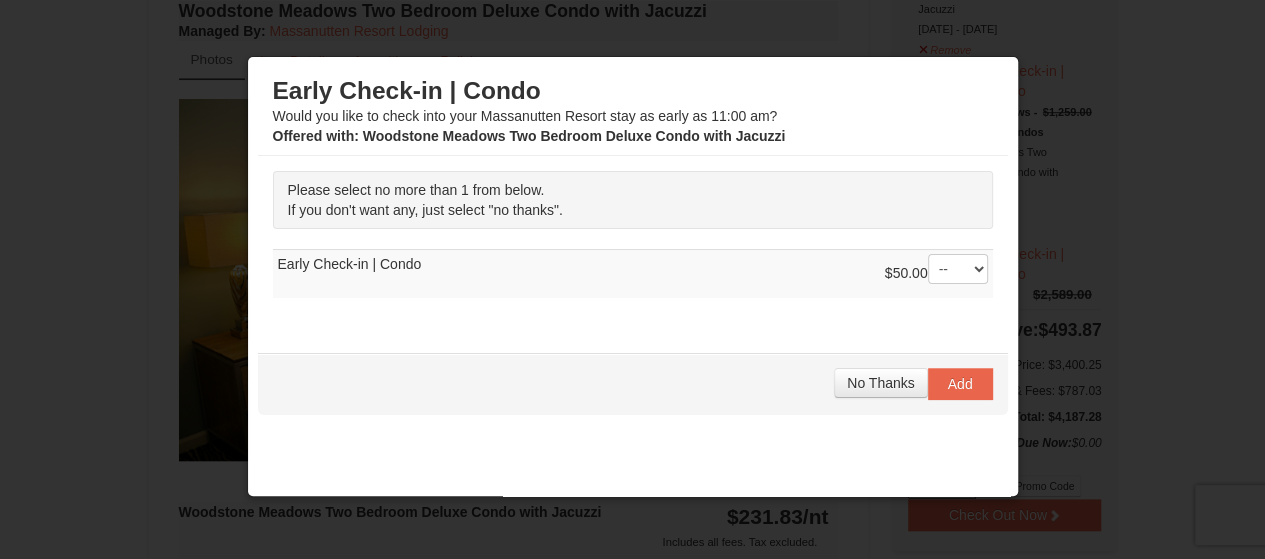 click at bounding box center (632, 279) 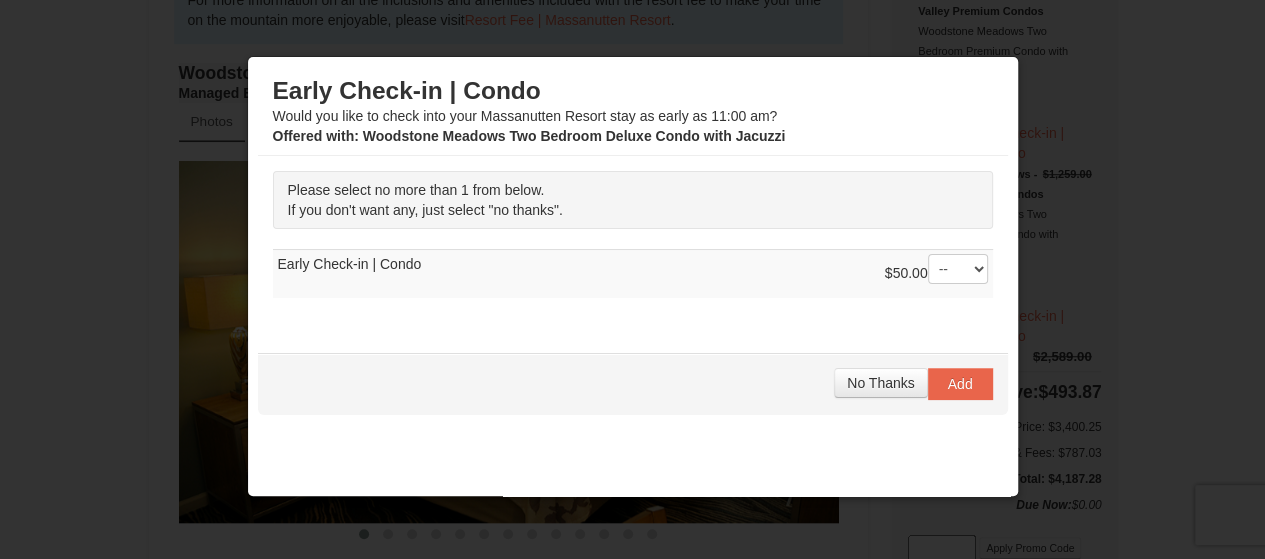 scroll, scrollTop: 200, scrollLeft: 0, axis: vertical 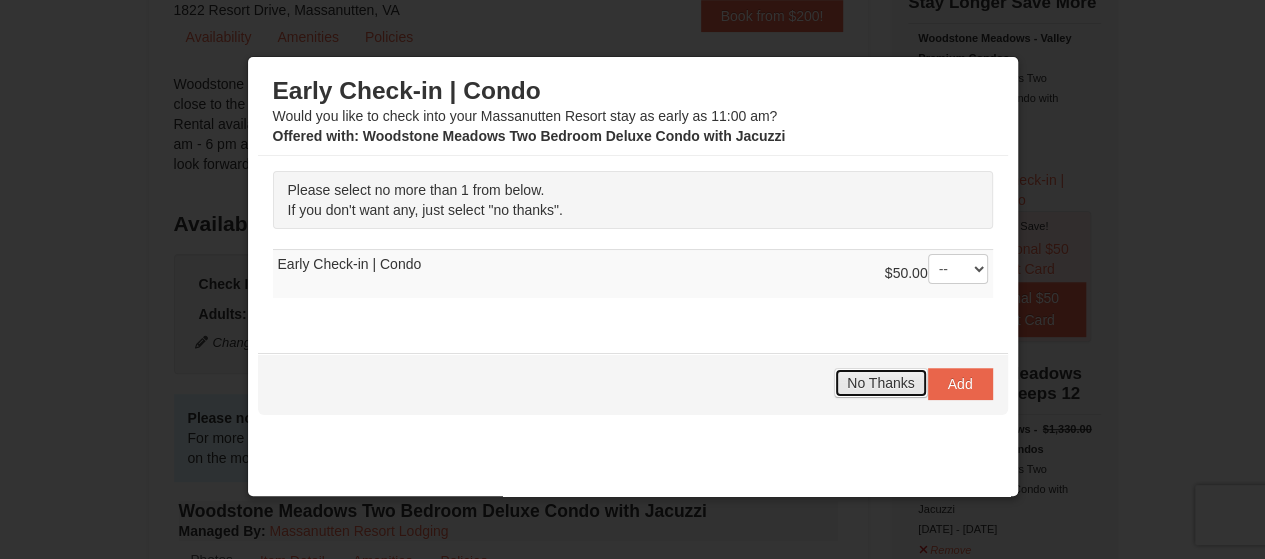 click on "No Thanks" at bounding box center [880, 383] 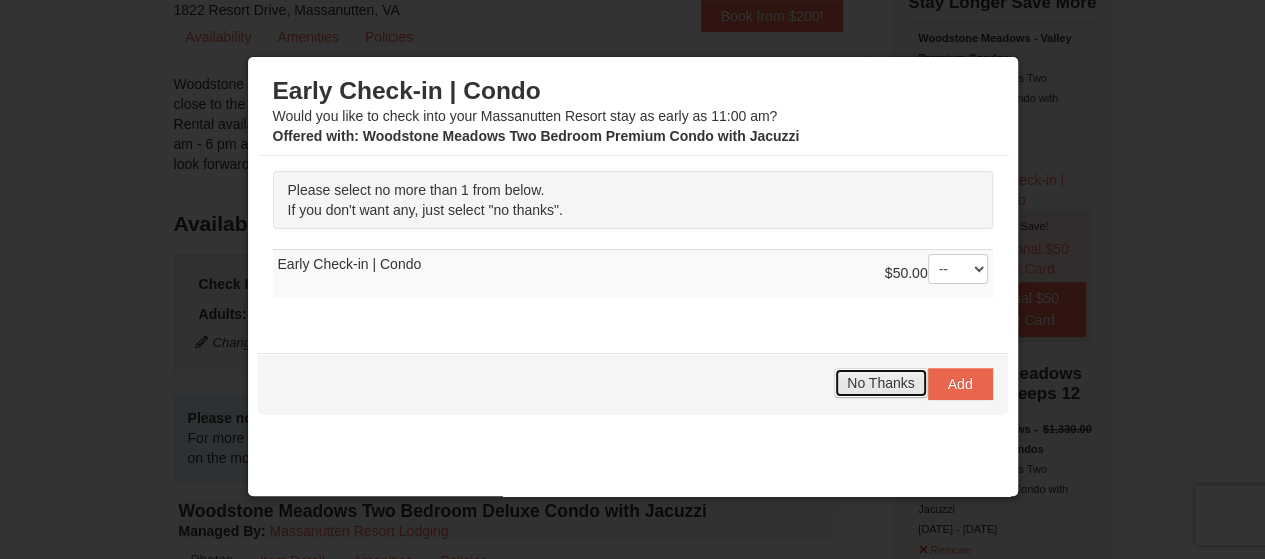 click on "No Thanks" at bounding box center (880, 383) 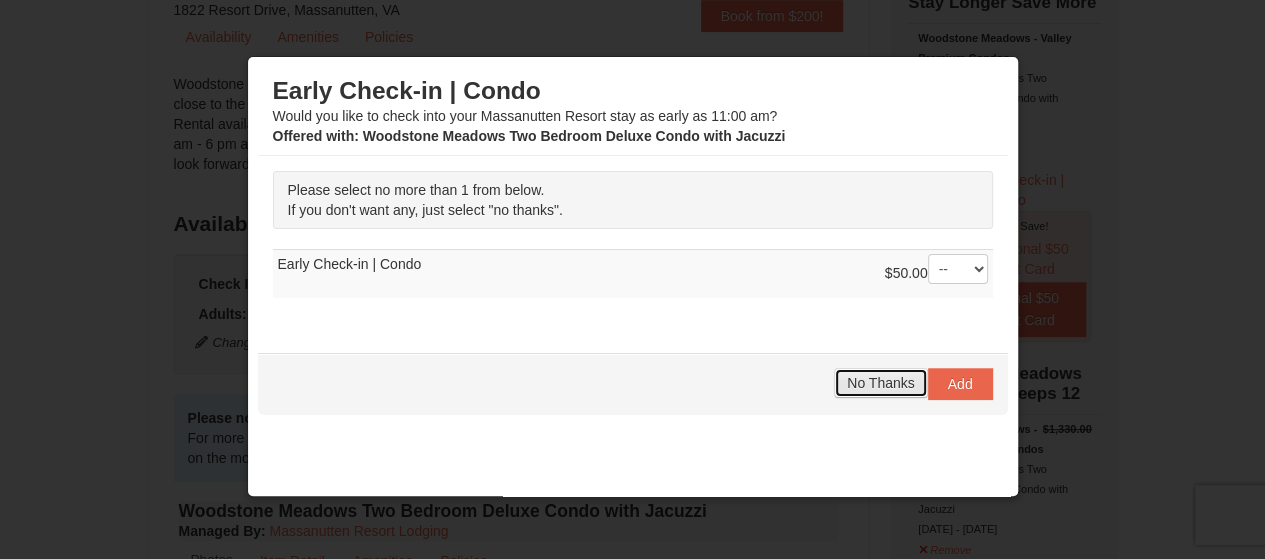 click on "No Thanks" at bounding box center [880, 383] 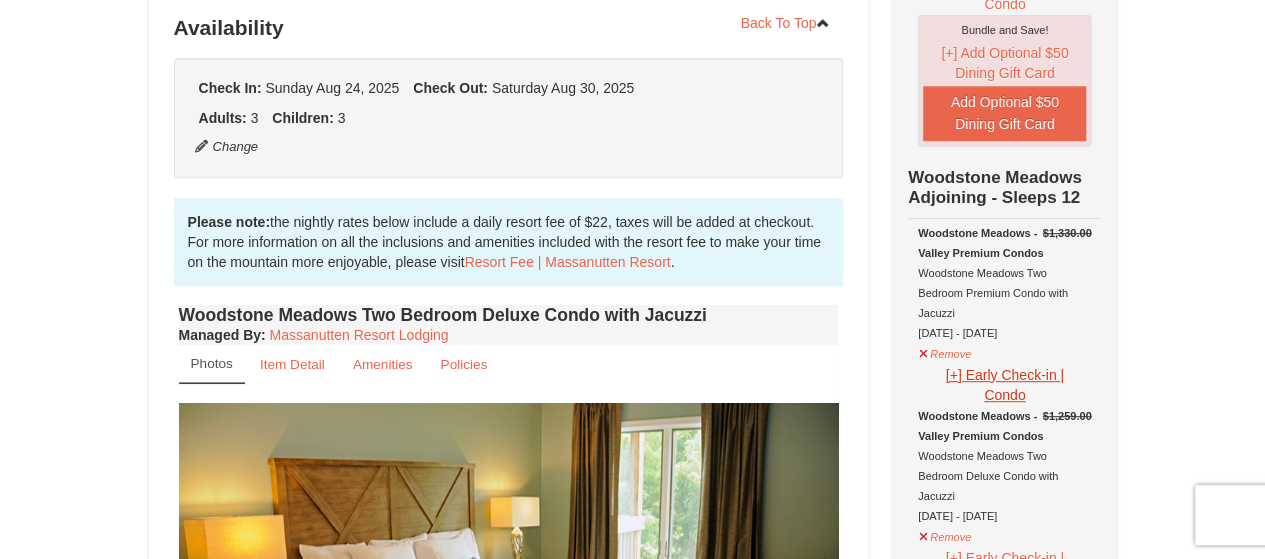 scroll, scrollTop: 400, scrollLeft: 0, axis: vertical 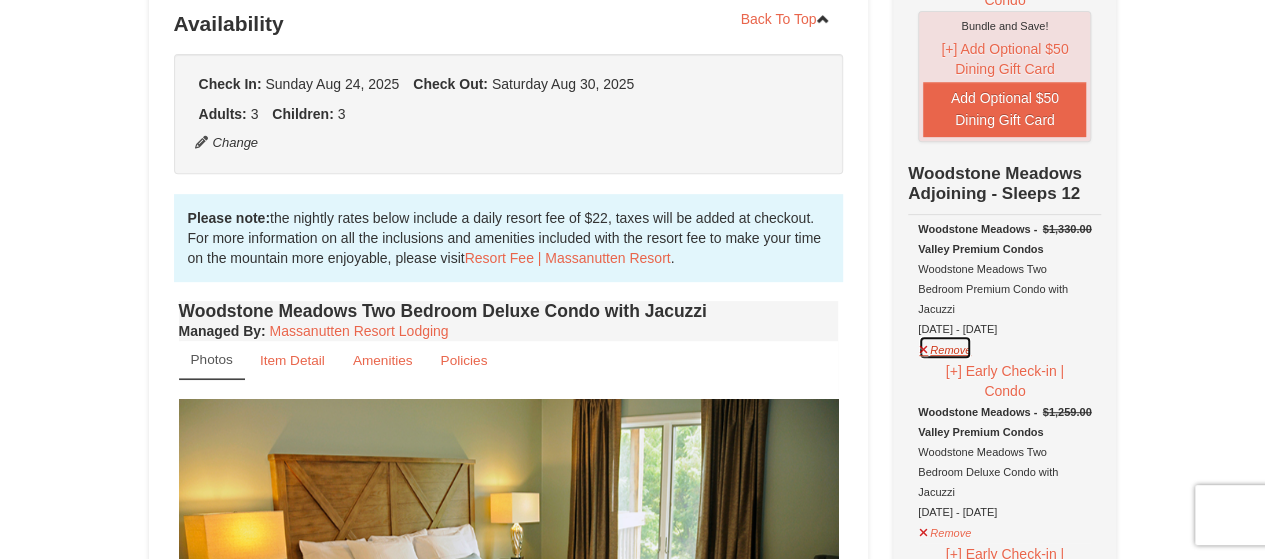 click on "Remove" at bounding box center [945, 347] 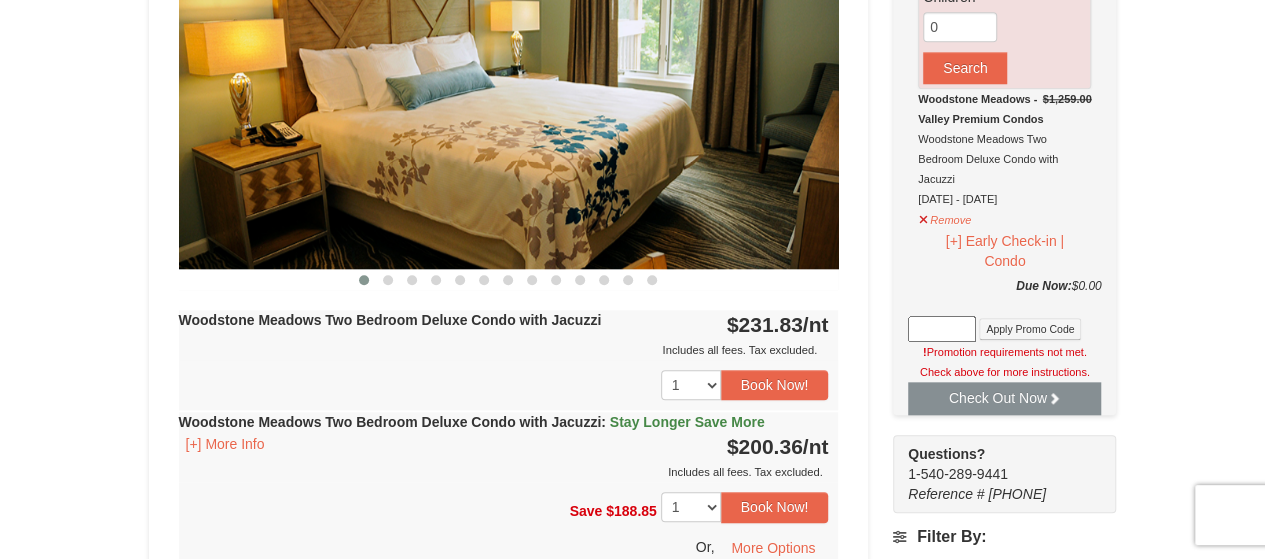 scroll, scrollTop: 900, scrollLeft: 0, axis: vertical 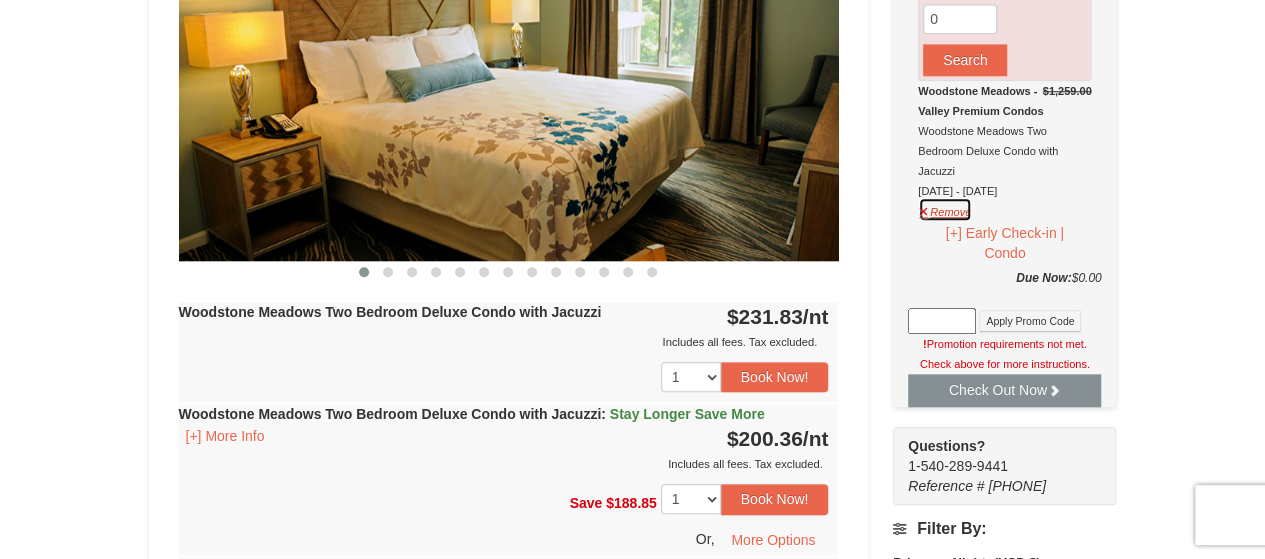 click on "Remove" at bounding box center [945, 209] 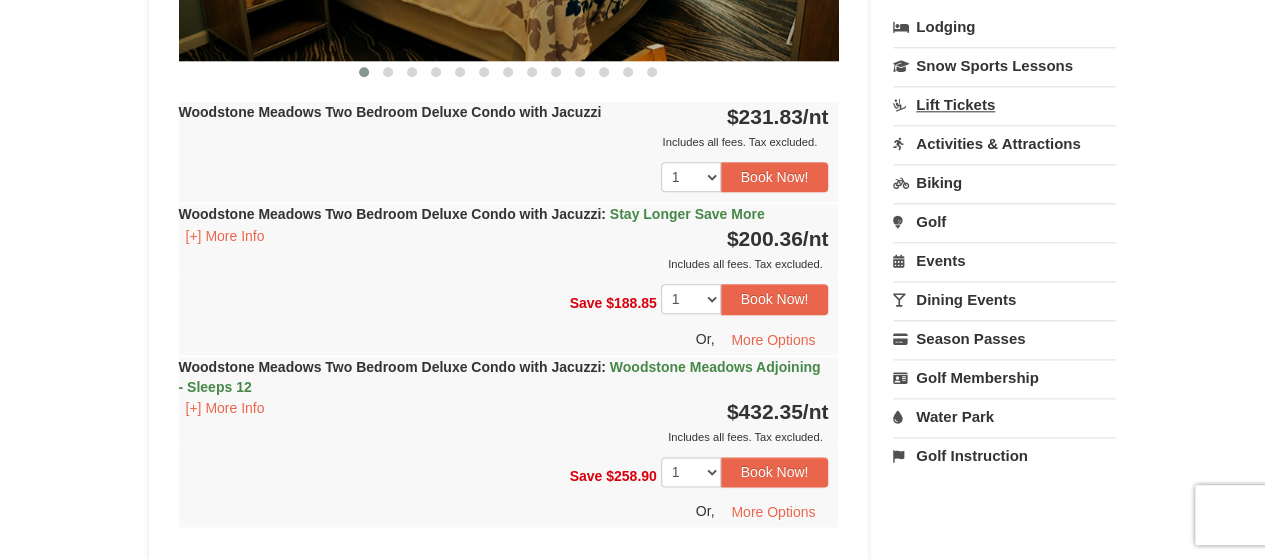 scroll, scrollTop: 1100, scrollLeft: 0, axis: vertical 